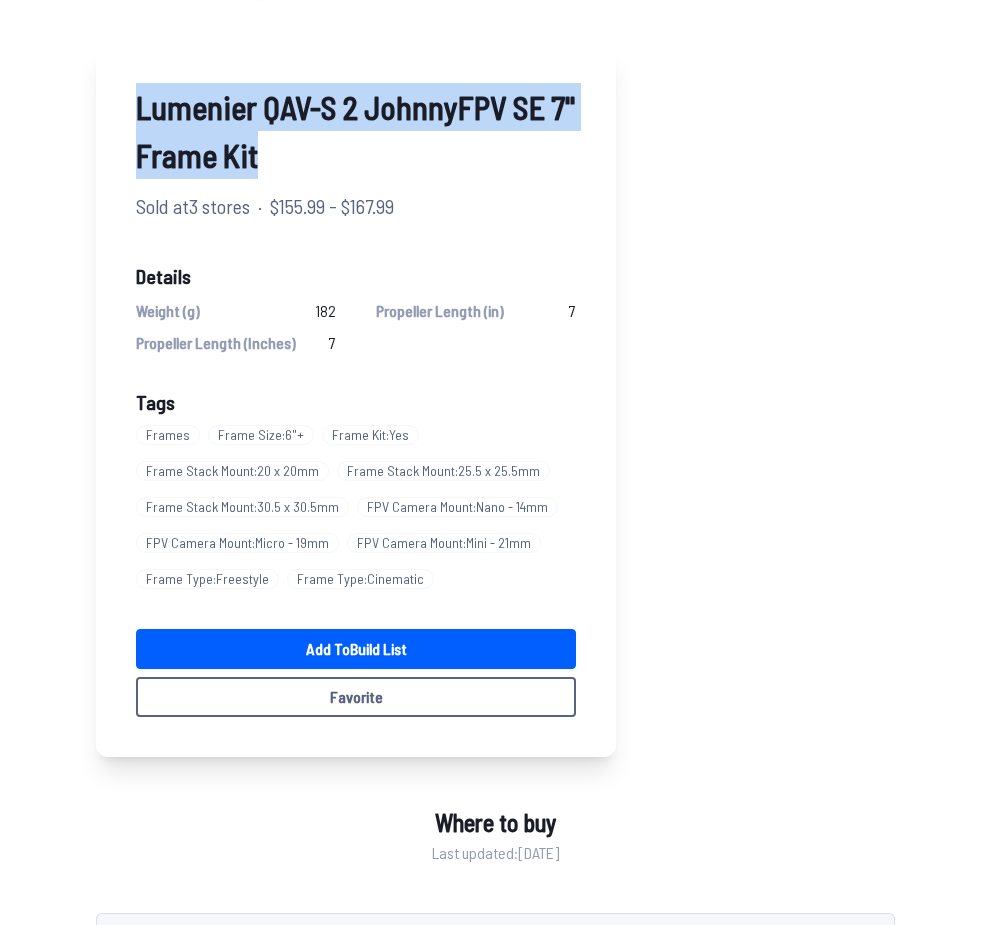 scroll, scrollTop: 542, scrollLeft: 0, axis: vertical 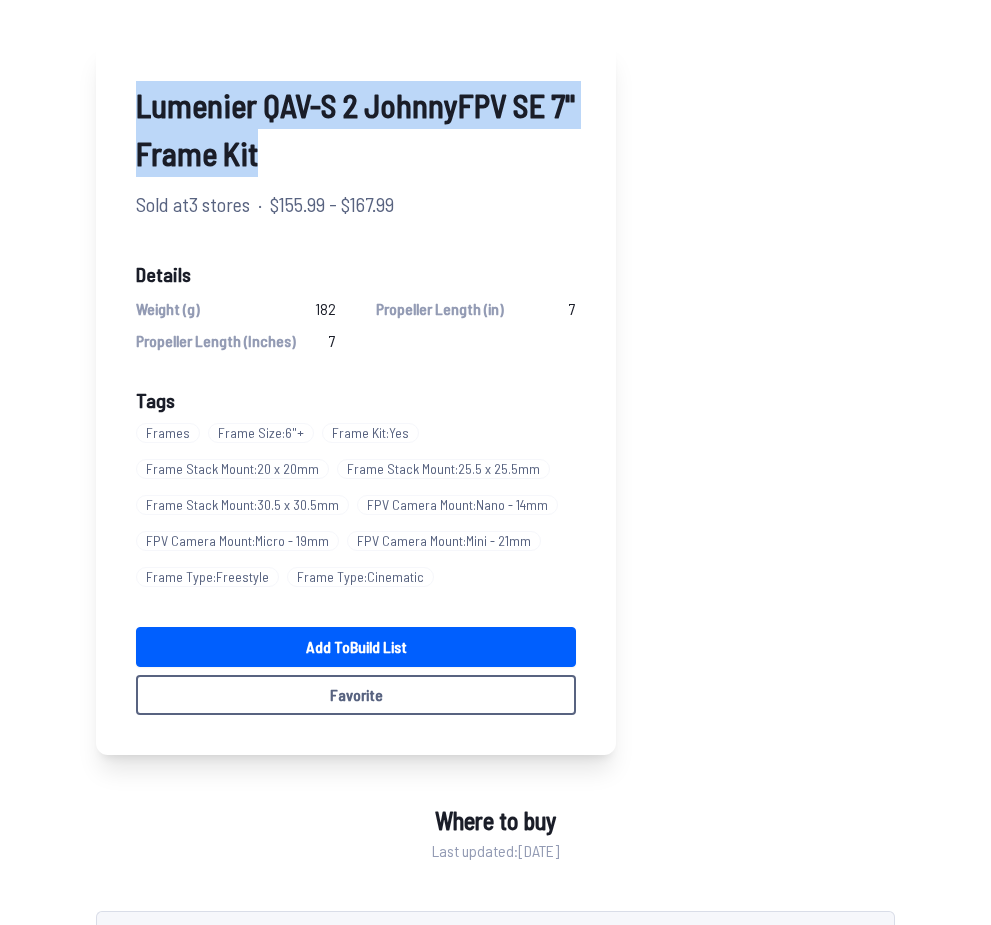 click on "Add to  Build List" at bounding box center [356, 647] 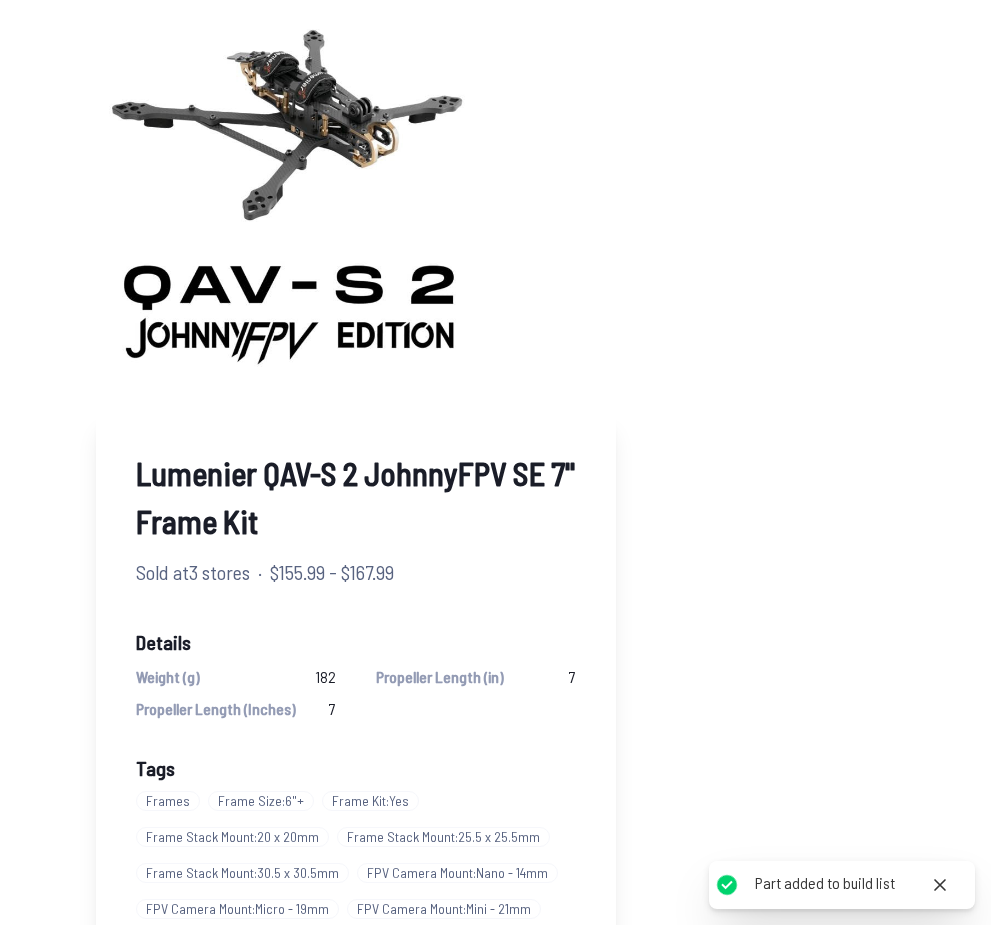 scroll, scrollTop: 319, scrollLeft: 0, axis: vertical 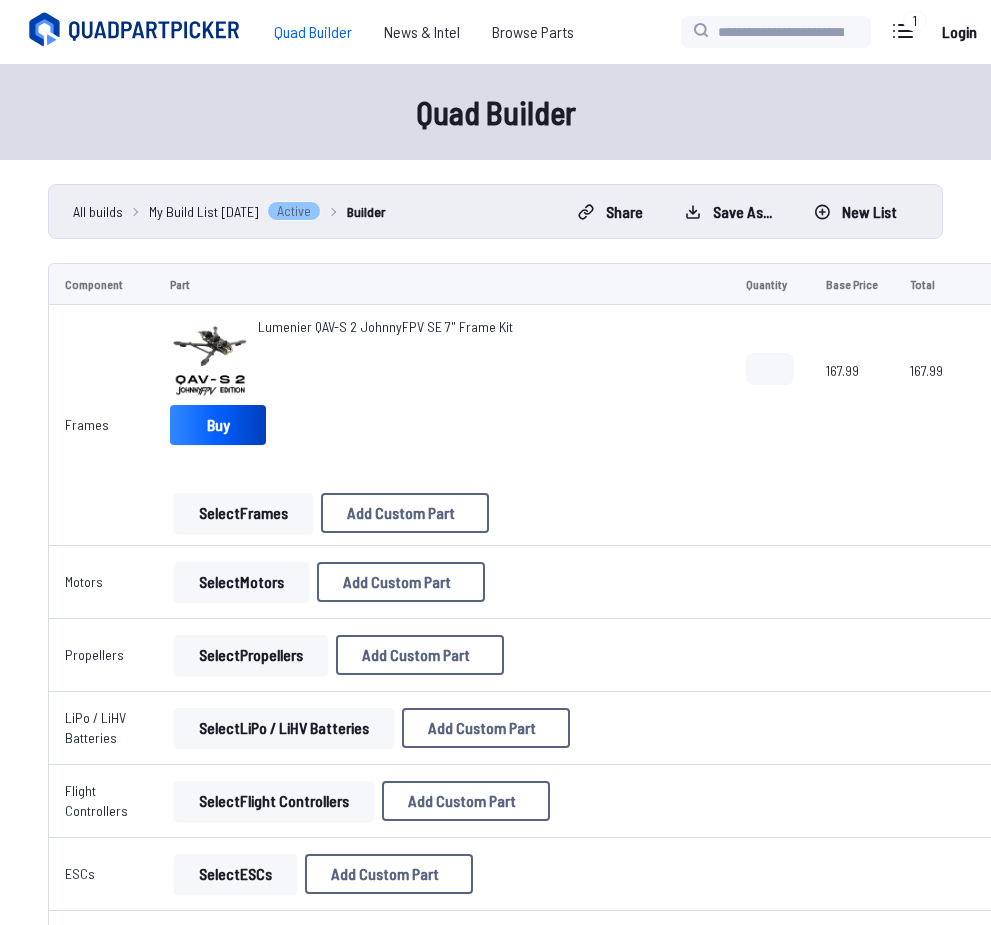 click on "Select  Motors" at bounding box center [241, 582] 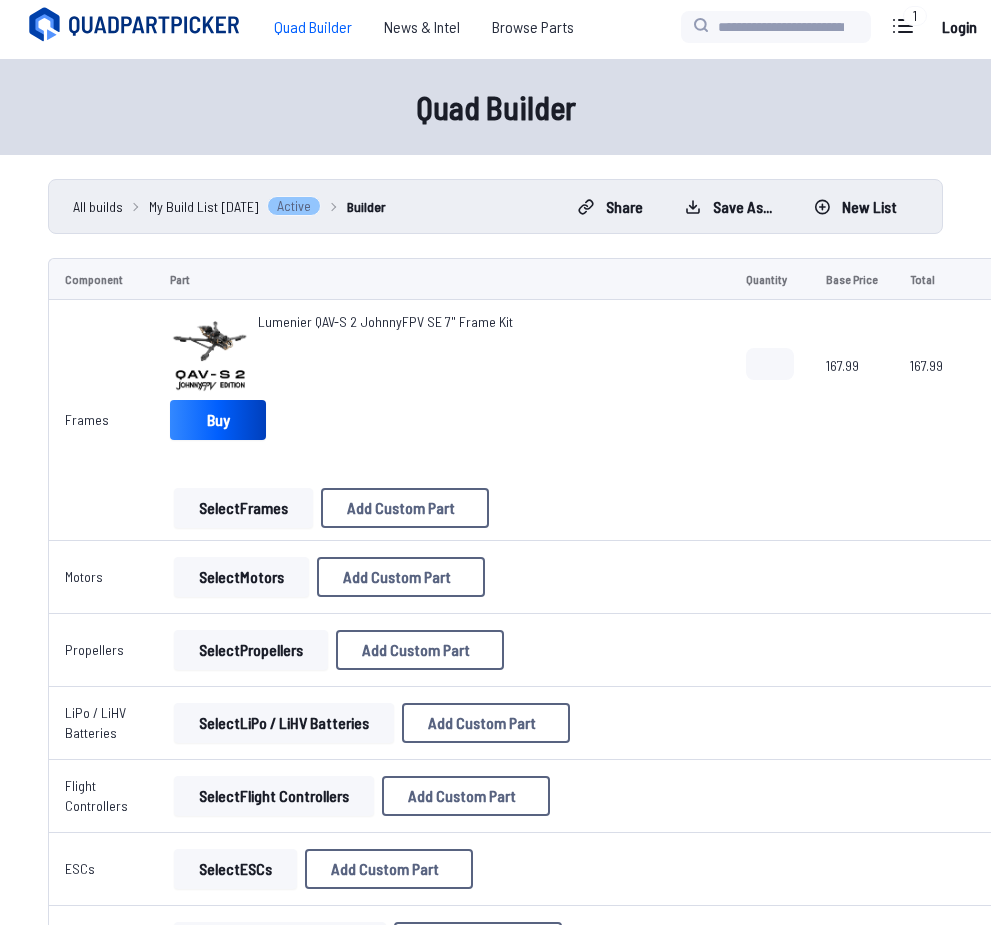 scroll, scrollTop: 0, scrollLeft: 0, axis: both 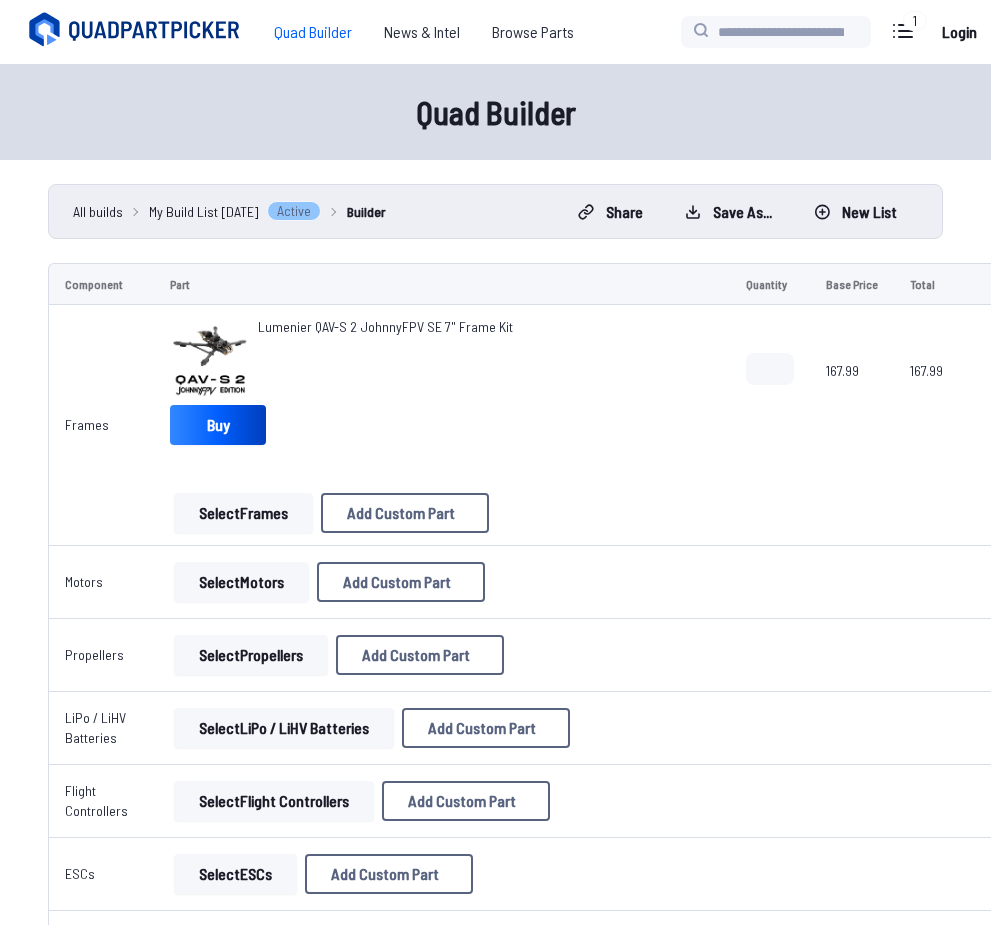 click on "Save as..." at bounding box center (728, 212) 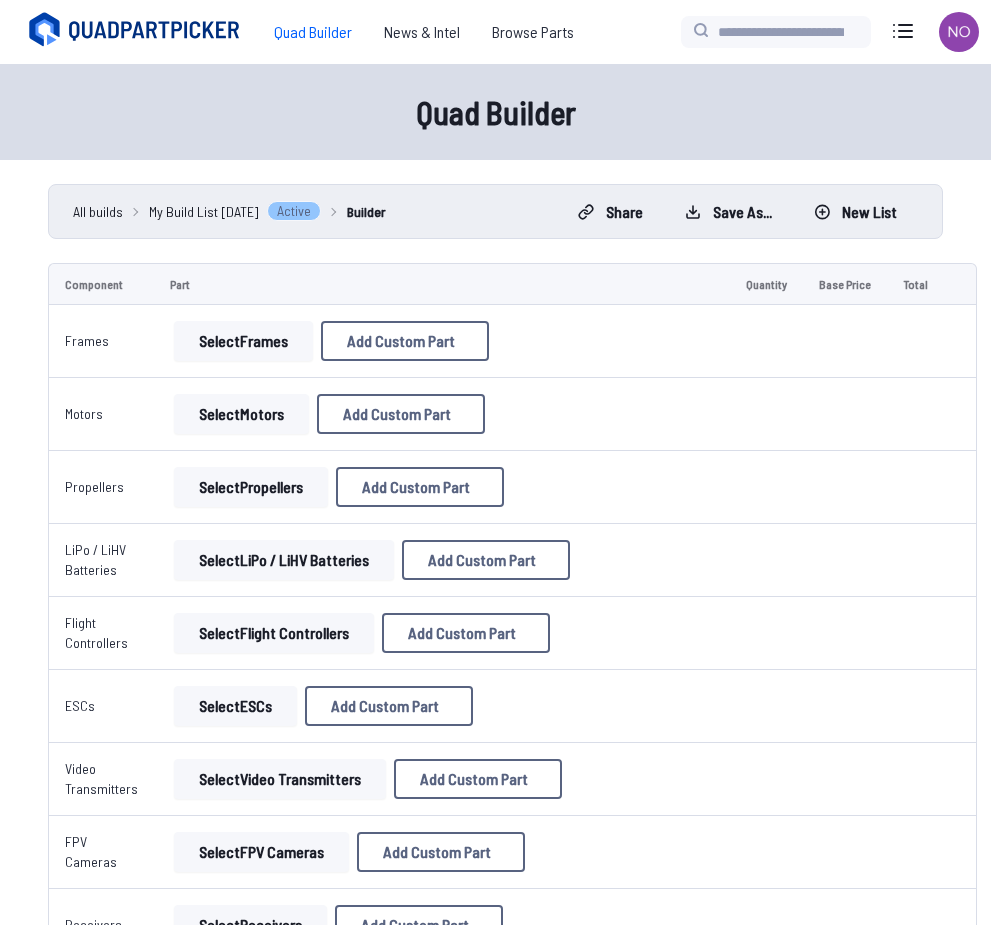 scroll, scrollTop: 0, scrollLeft: 0, axis: both 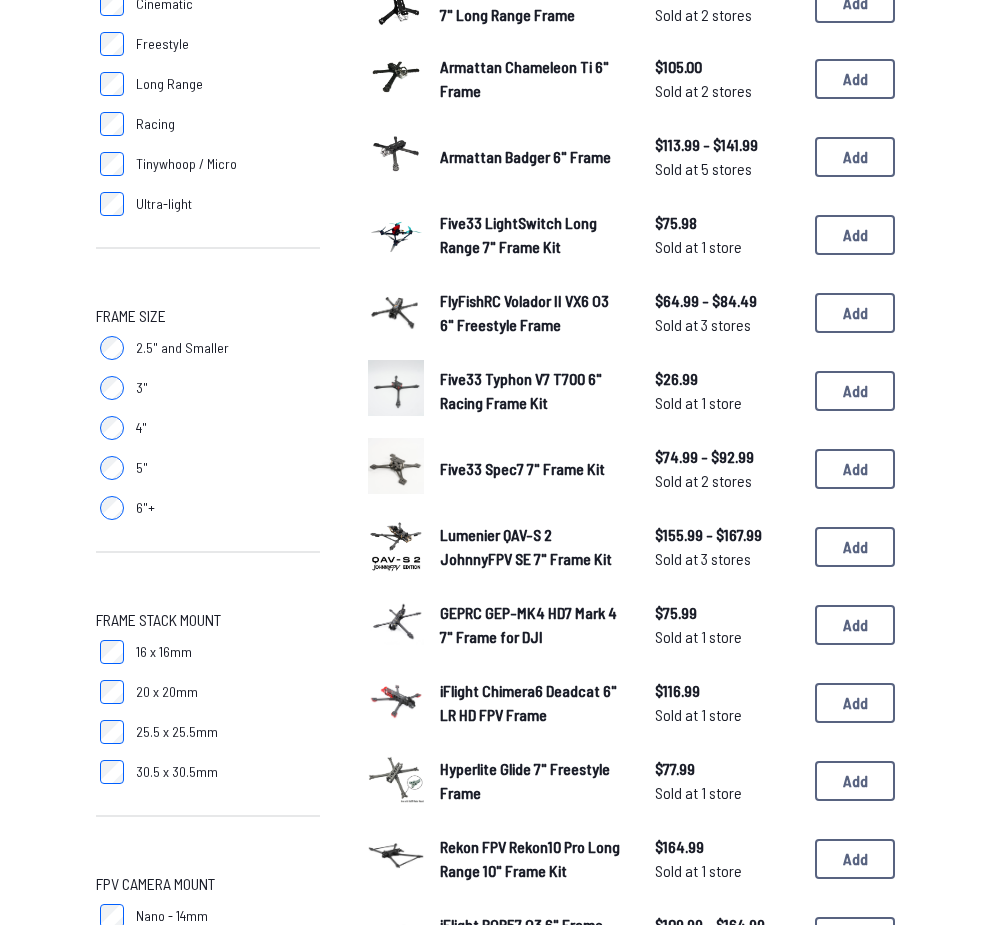 click on "Add" at bounding box center [855, 548] 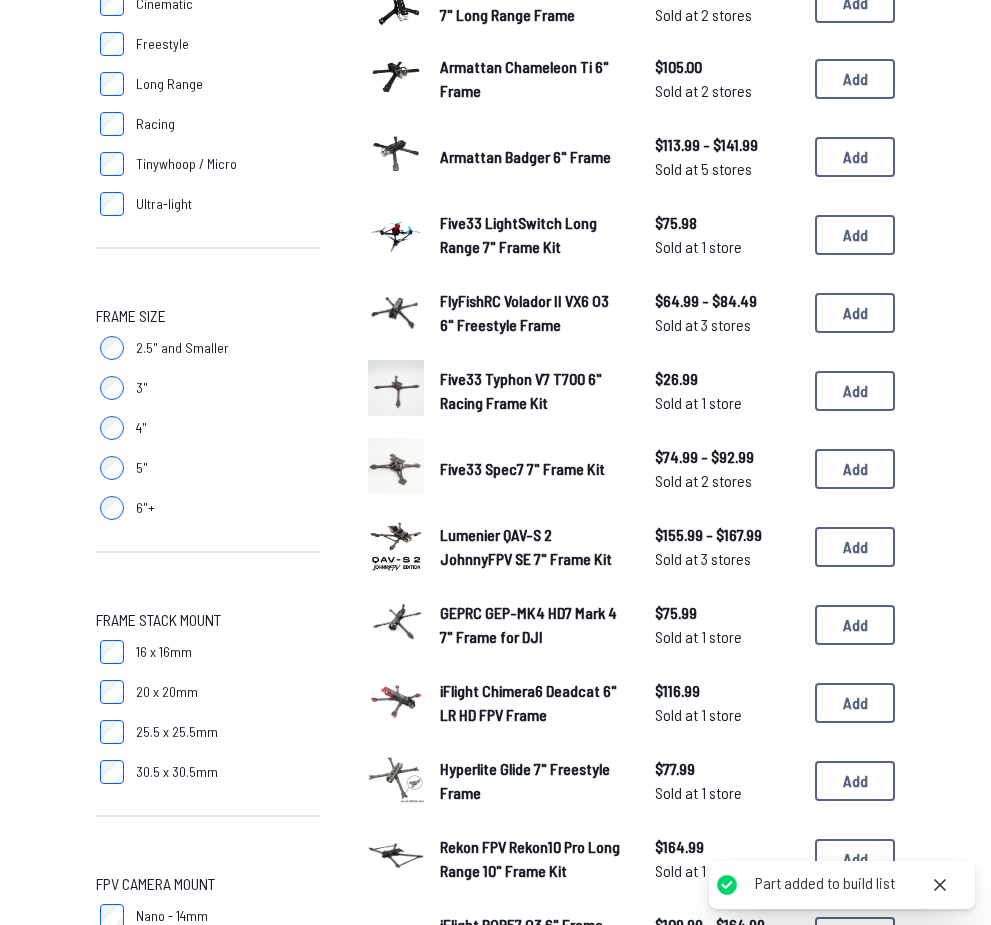 scroll, scrollTop: 0, scrollLeft: 0, axis: both 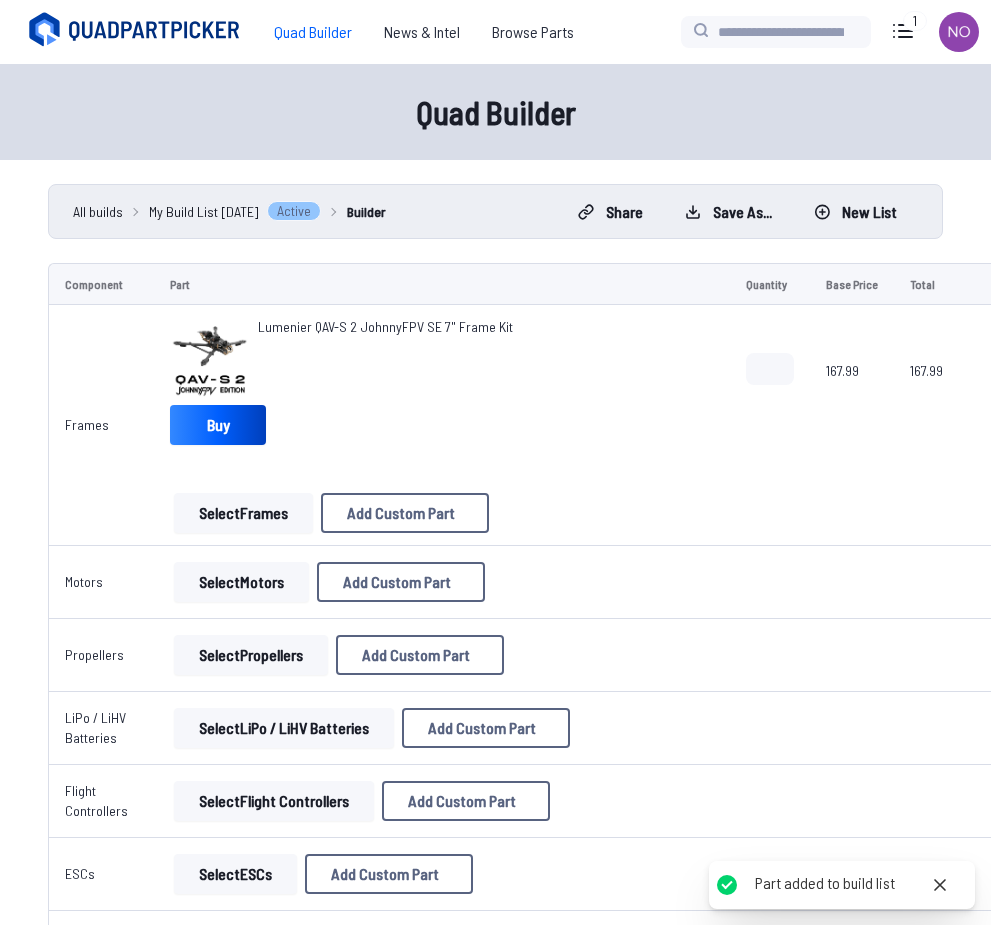 click on "Select  Motors" at bounding box center (241, 582) 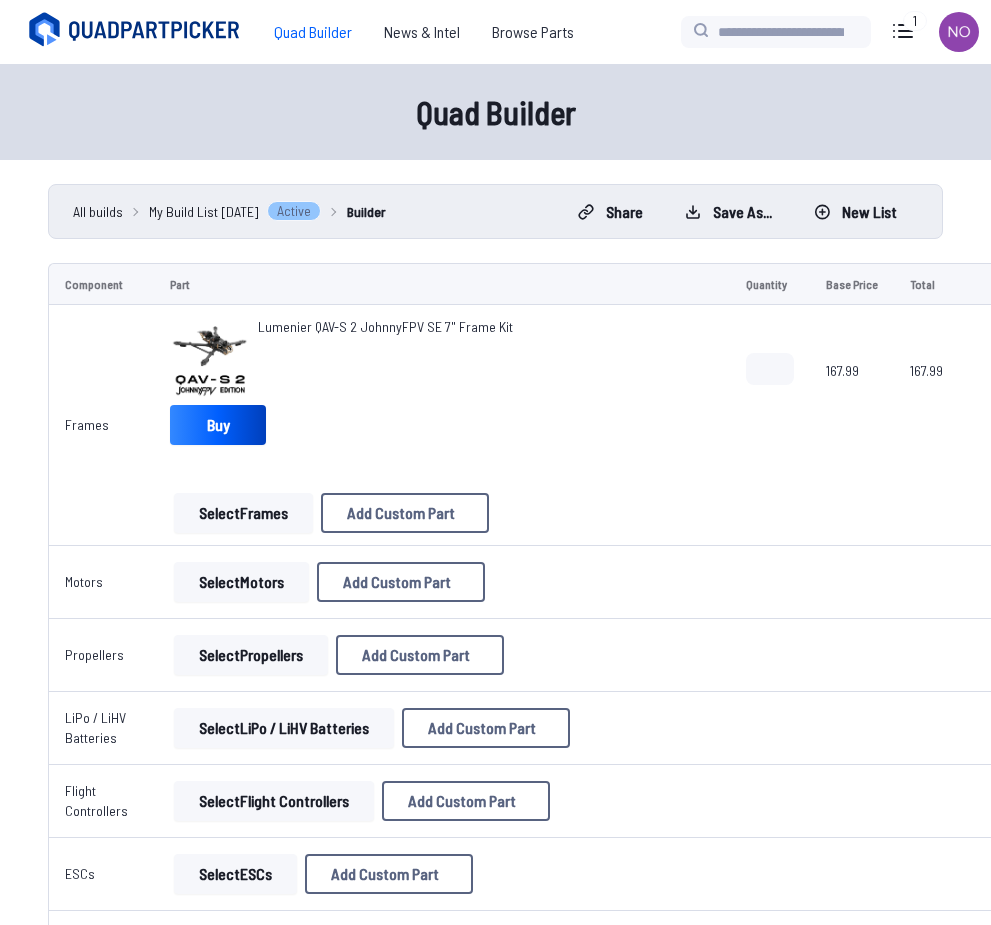 click on "Select  Motors" at bounding box center [241, 582] 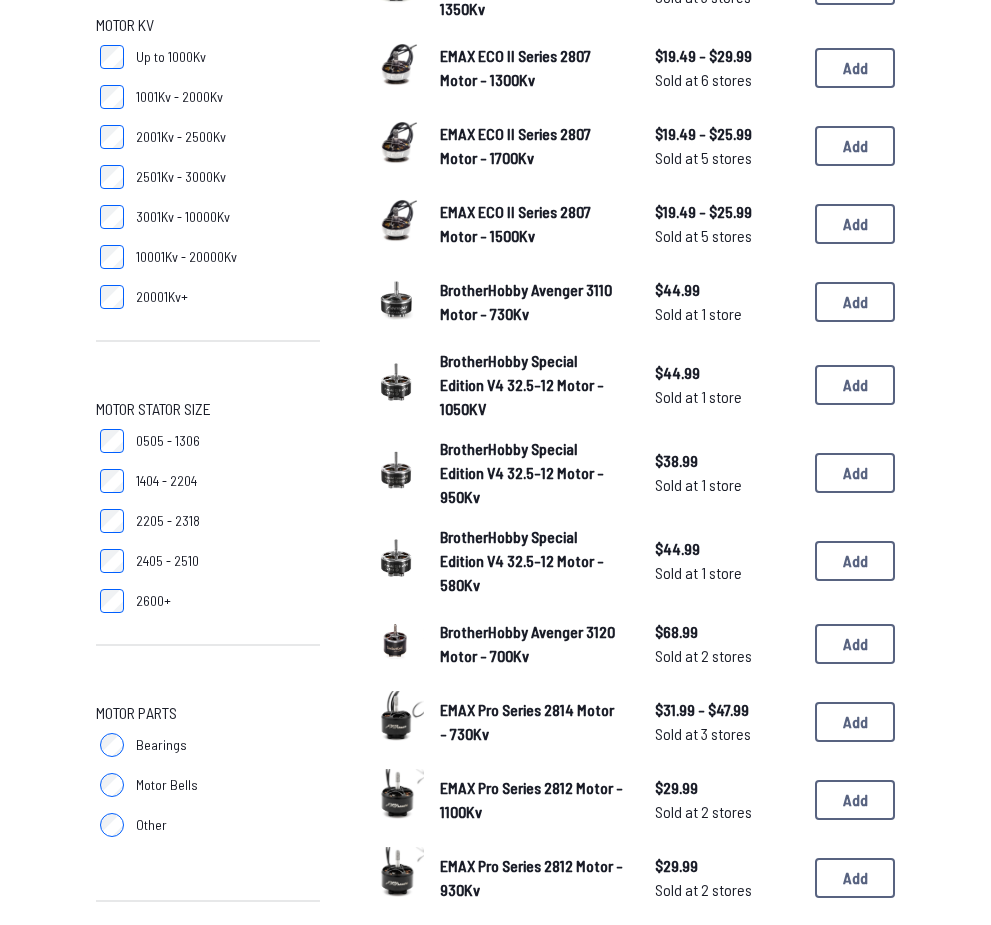 scroll, scrollTop: 305, scrollLeft: 0, axis: vertical 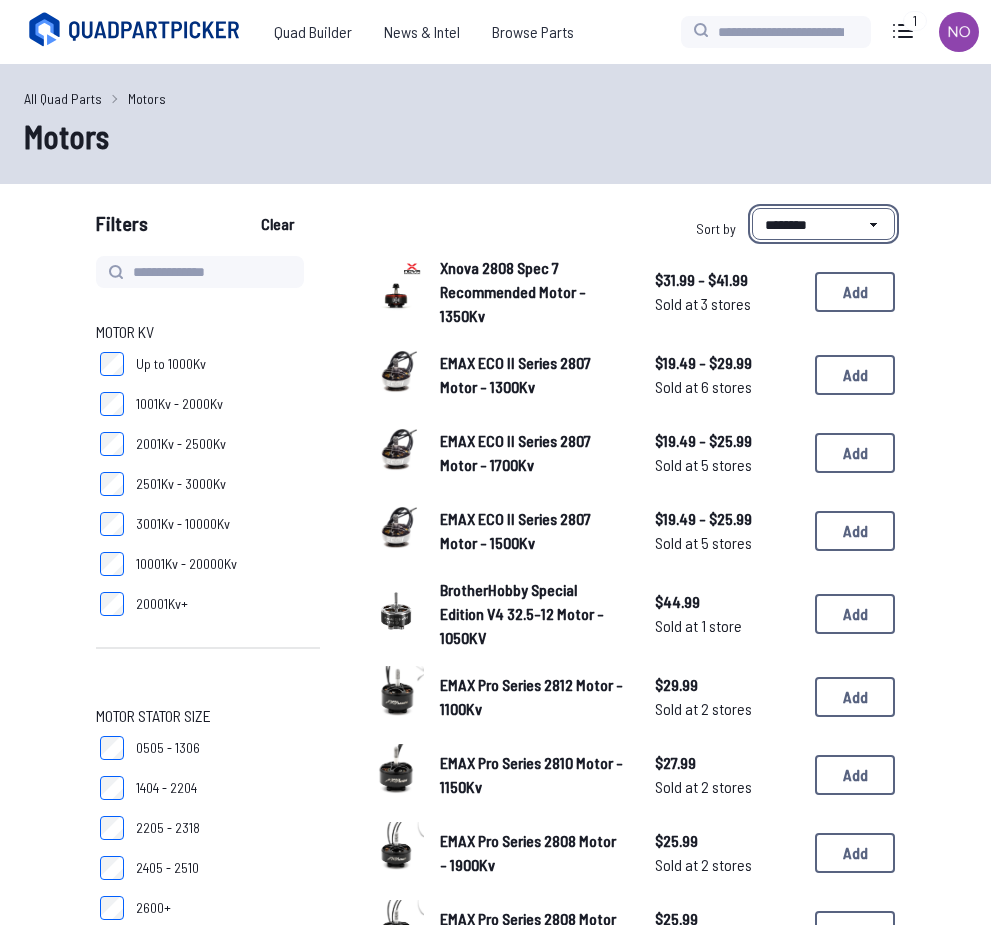 click on "**********" at bounding box center (823, 224) 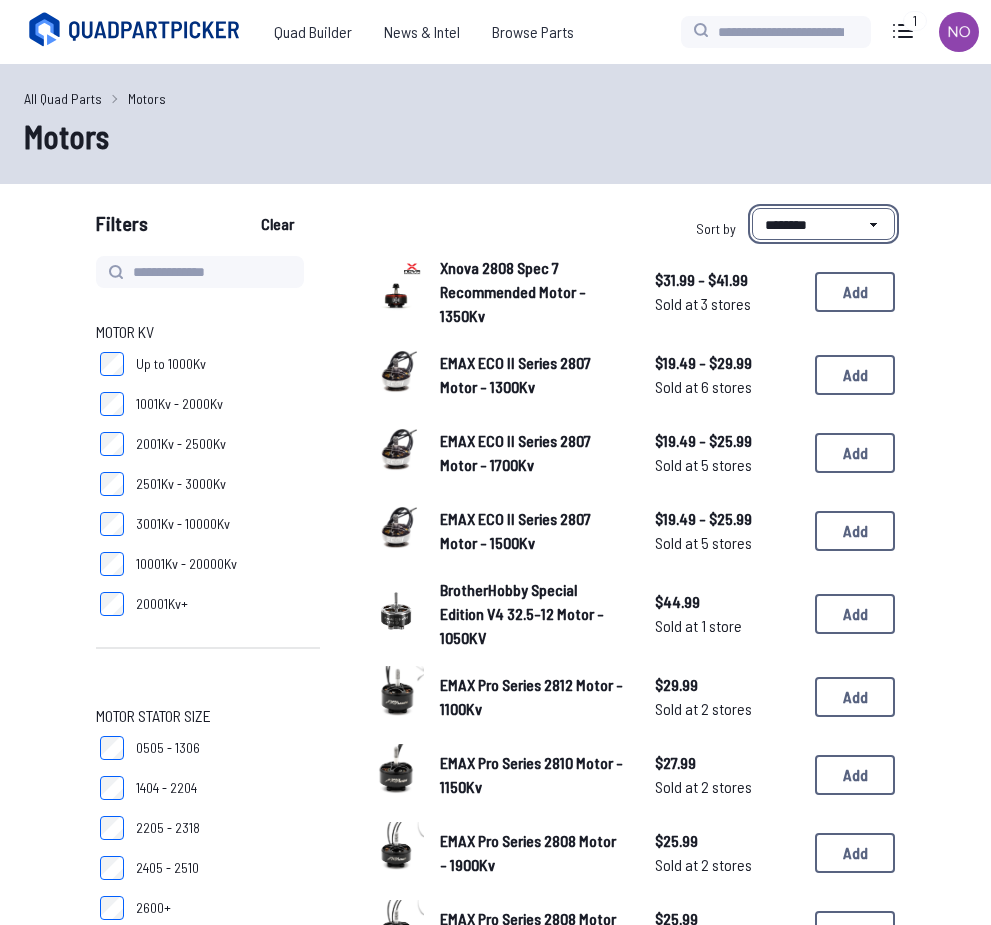select on "*********" 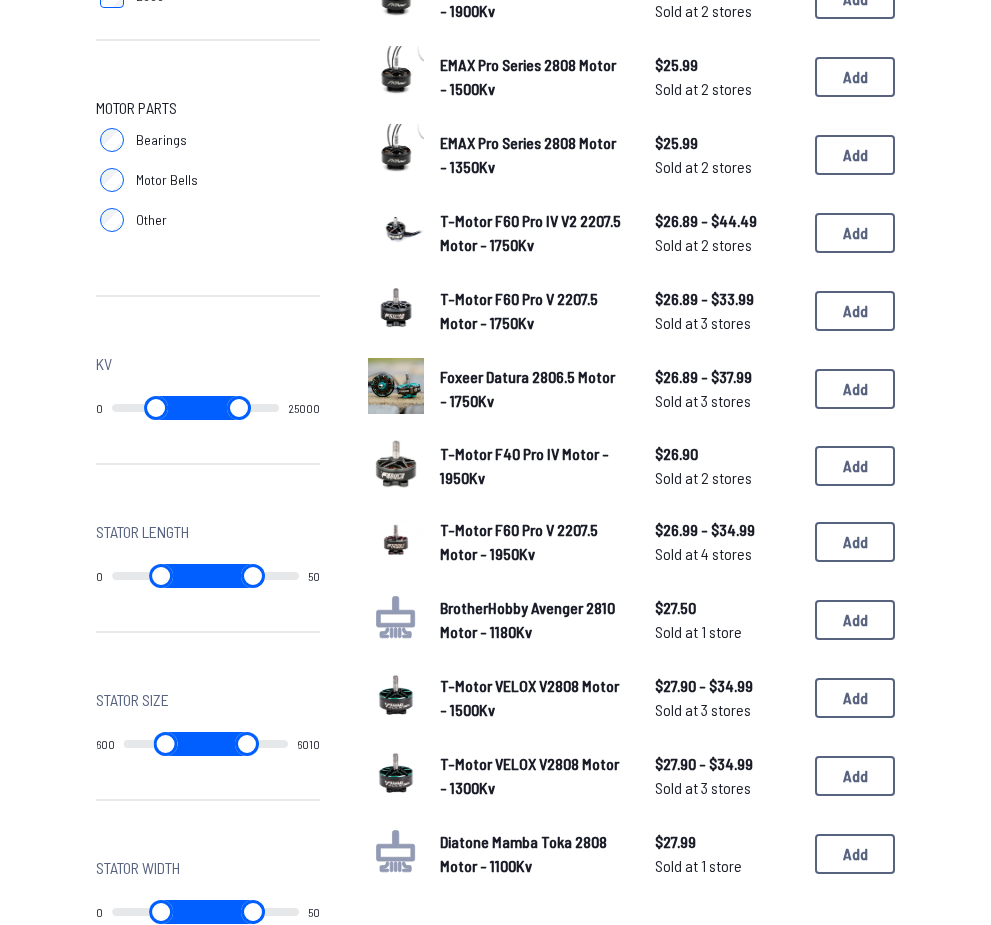scroll, scrollTop: 911, scrollLeft: 0, axis: vertical 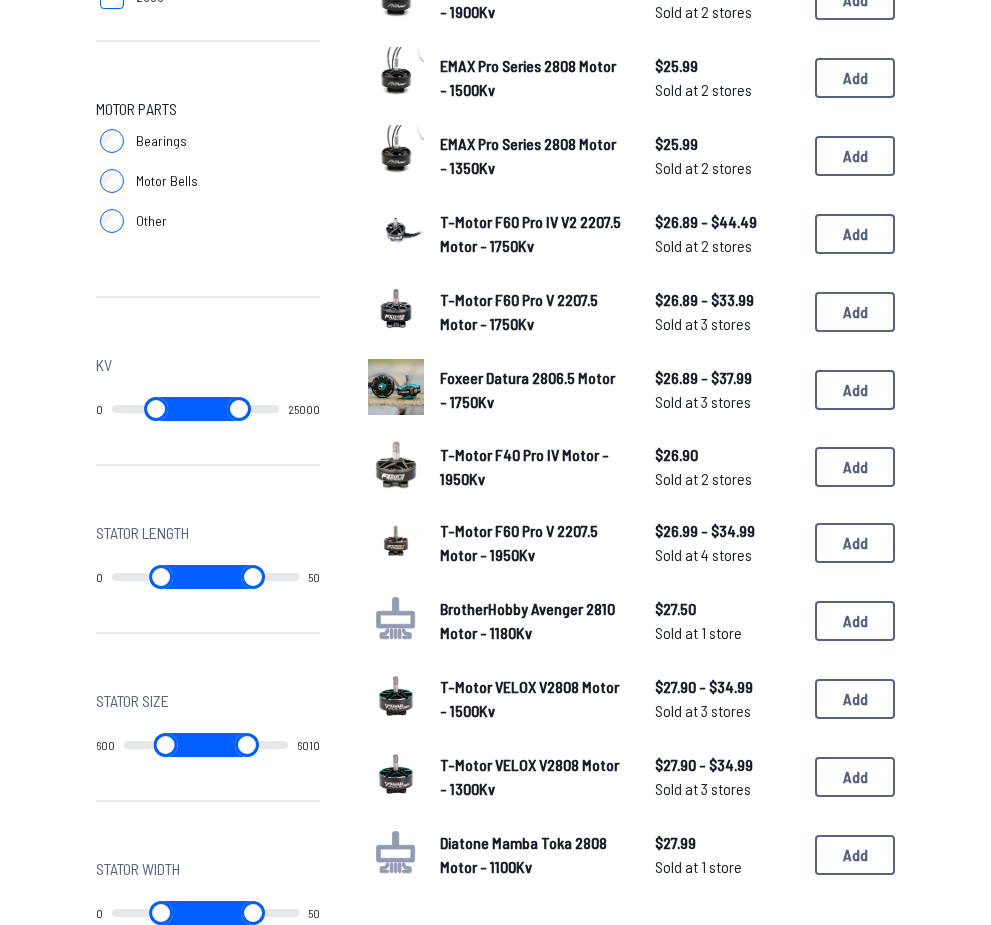 click on "2" at bounding box center [619, 950] 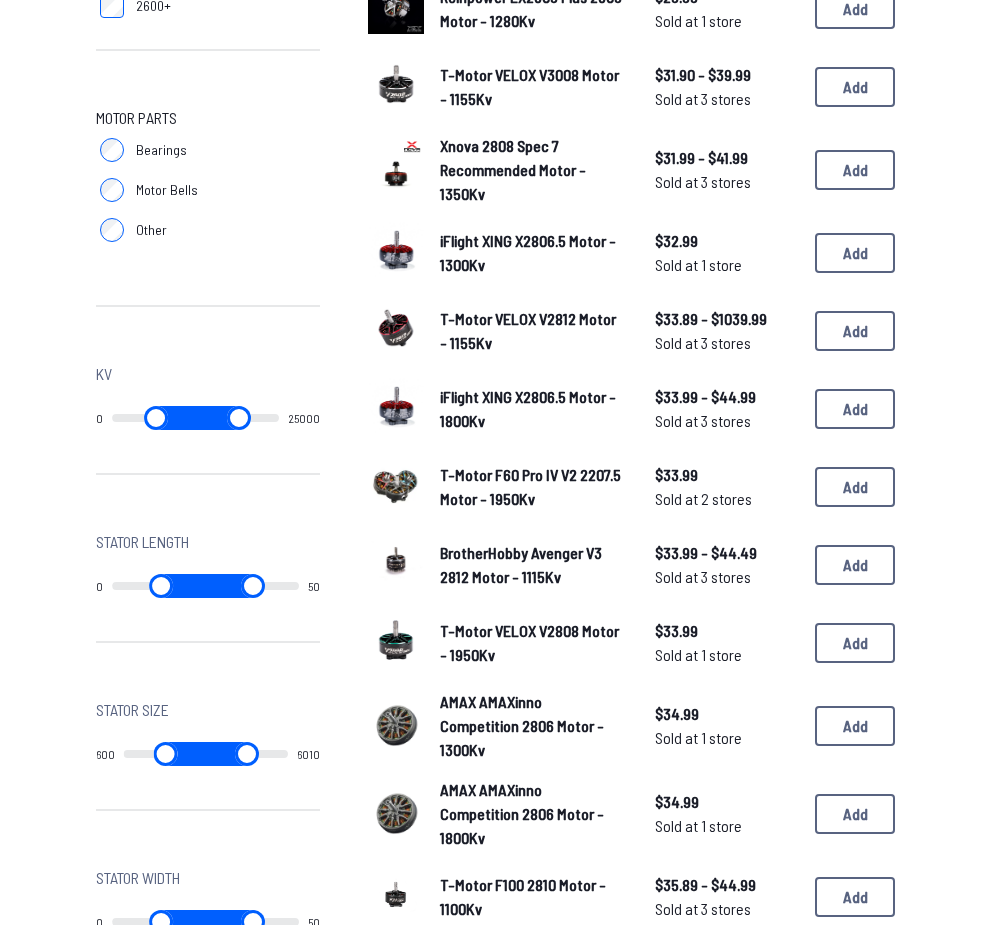 scroll, scrollTop: 916, scrollLeft: 0, axis: vertical 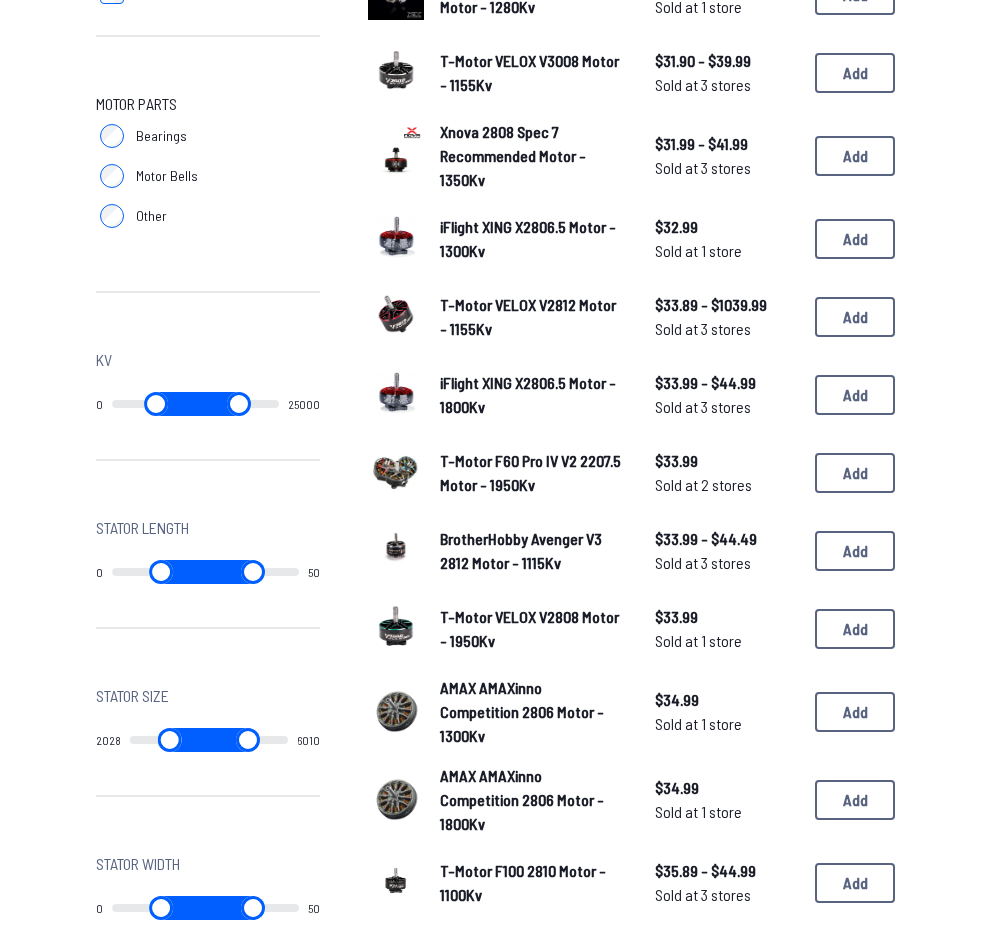 type on "****" 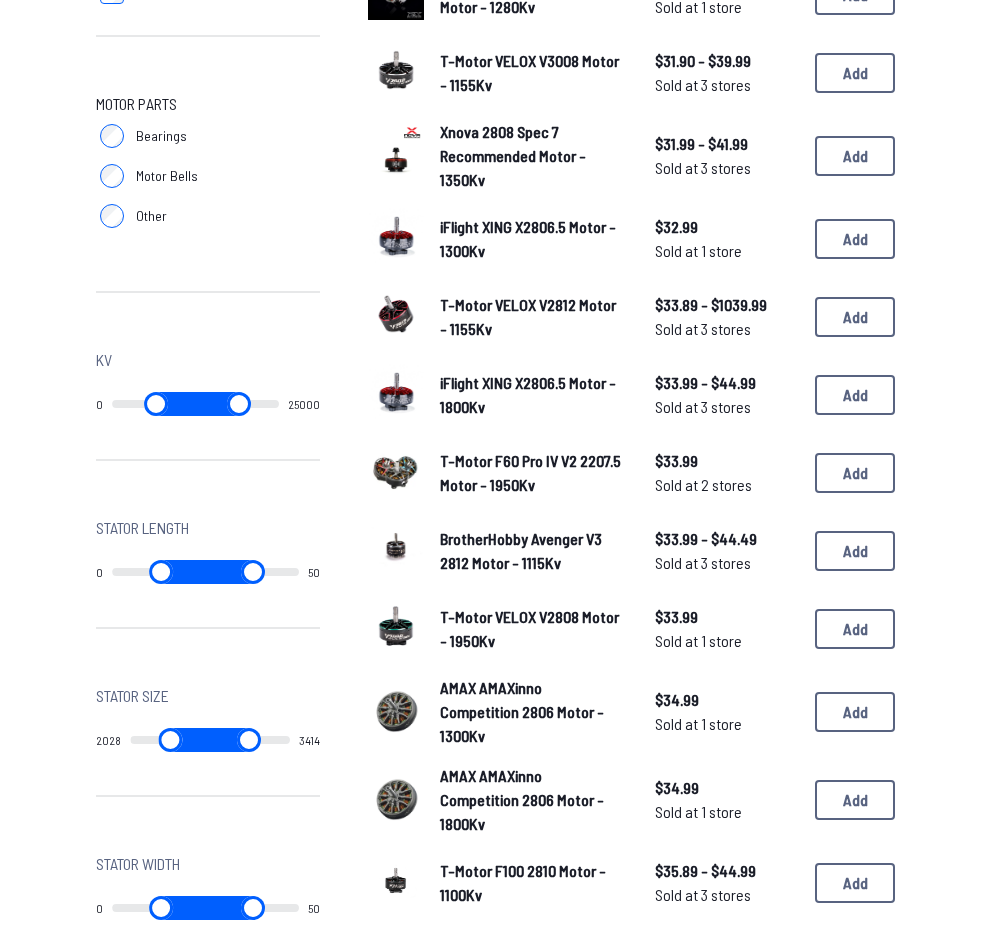 type on "****" 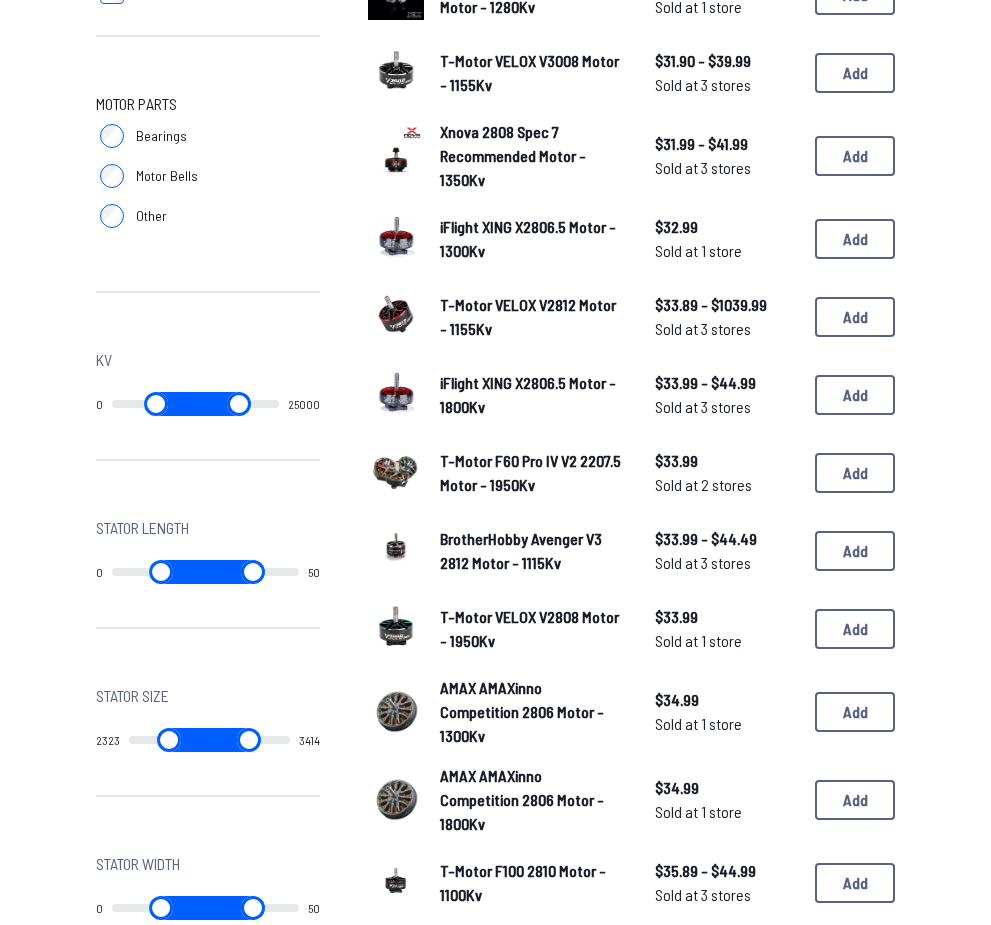 type on "****" 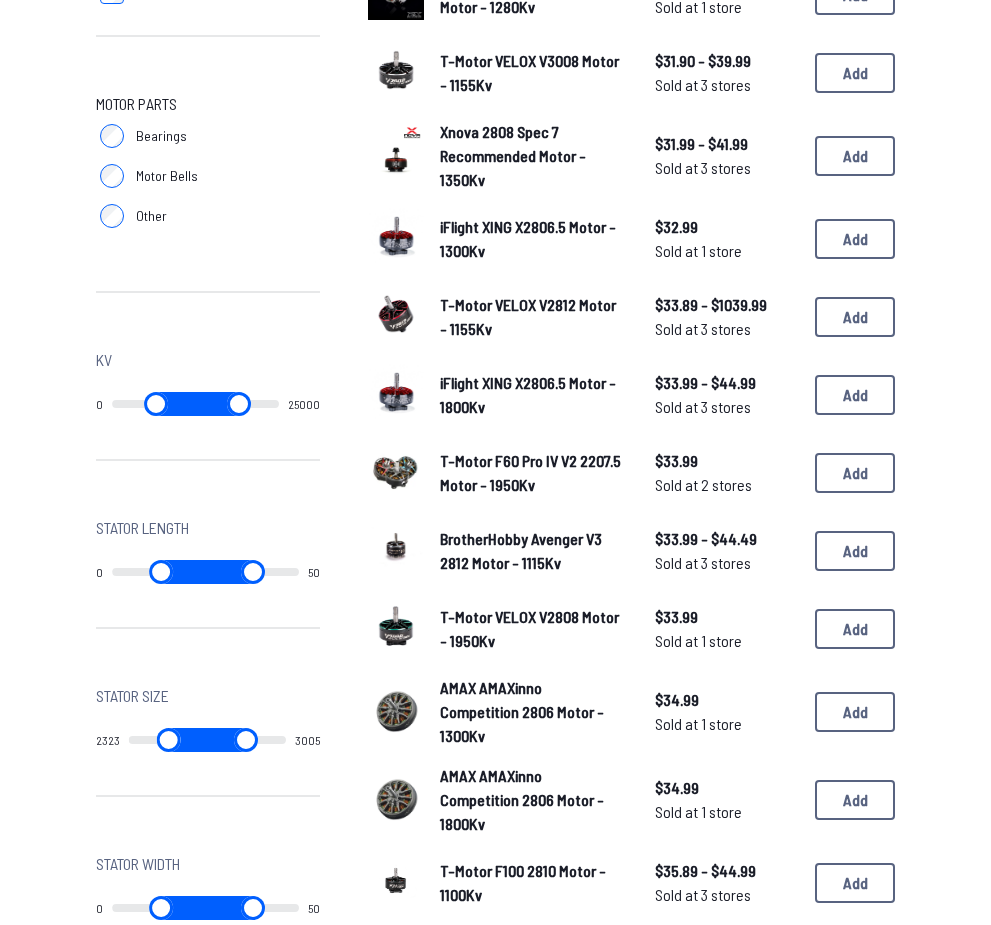 type on "****" 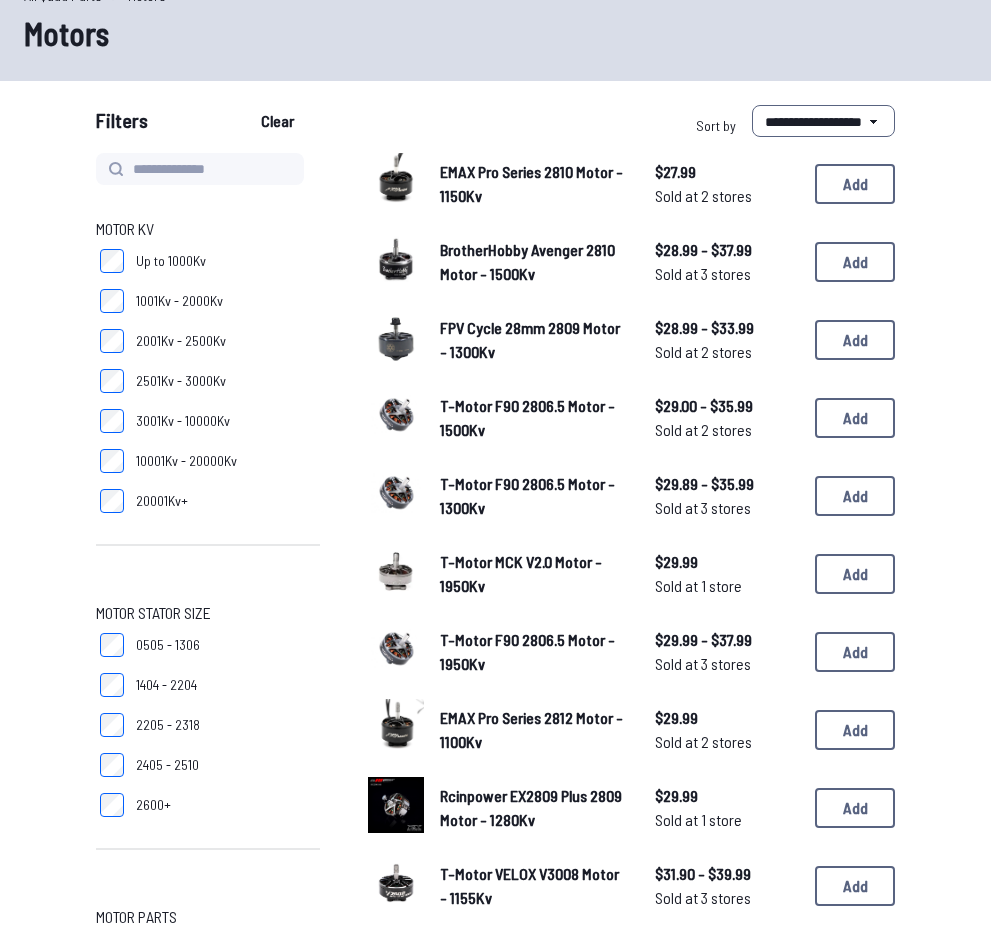scroll, scrollTop: 0, scrollLeft: 0, axis: both 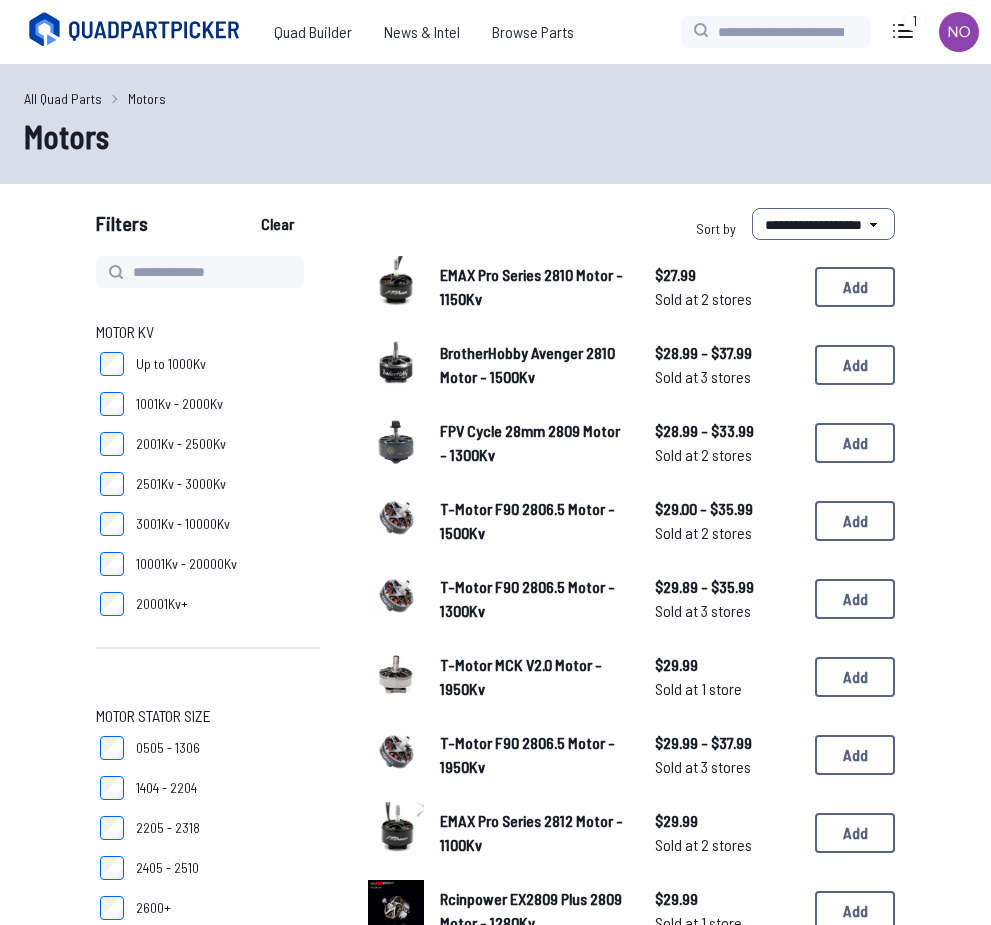select on "*********" 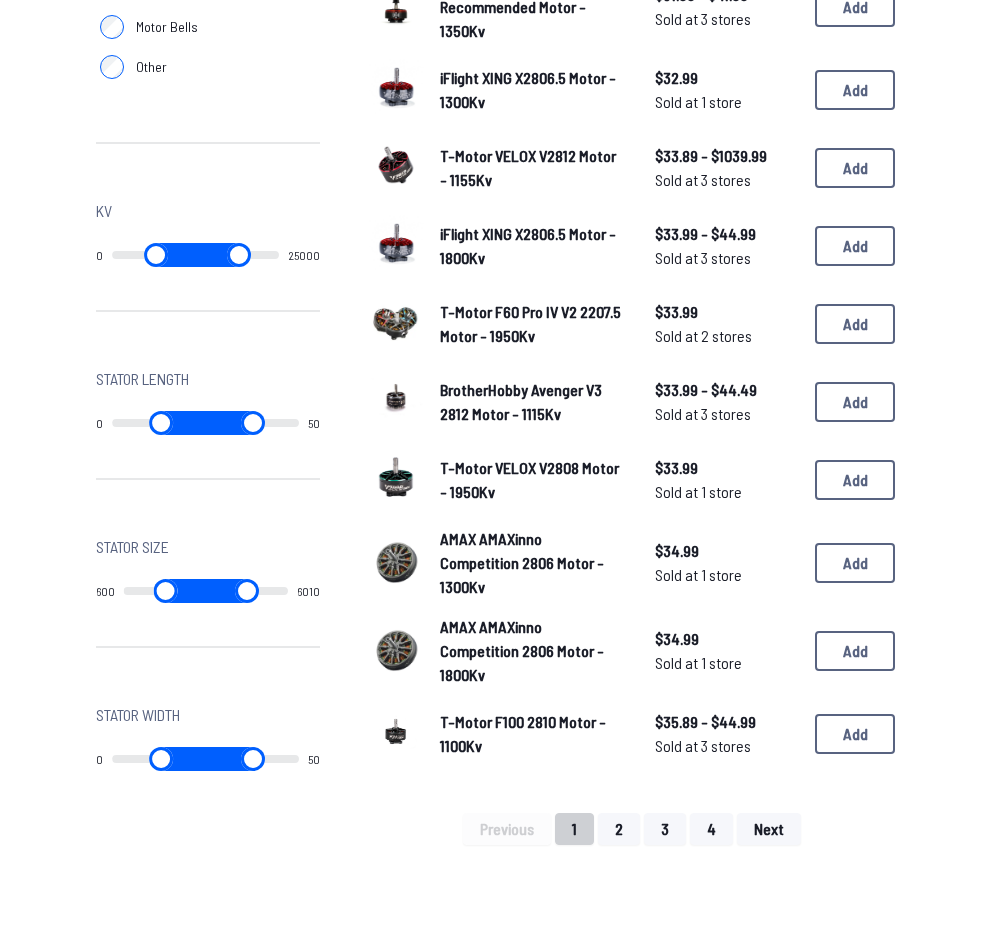 scroll, scrollTop: 1065, scrollLeft: 0, axis: vertical 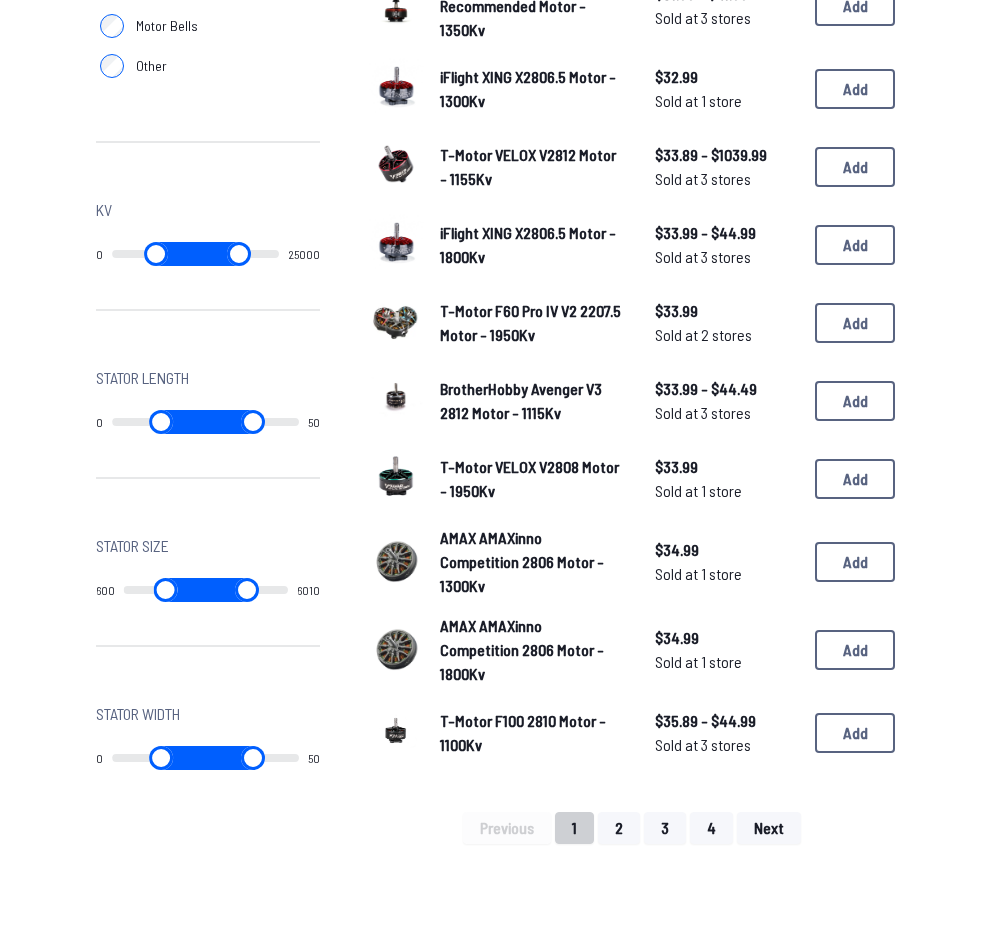click on "AMAX AMAXinno Competition 2806 Motor - 1300Kv" at bounding box center [522, 562] 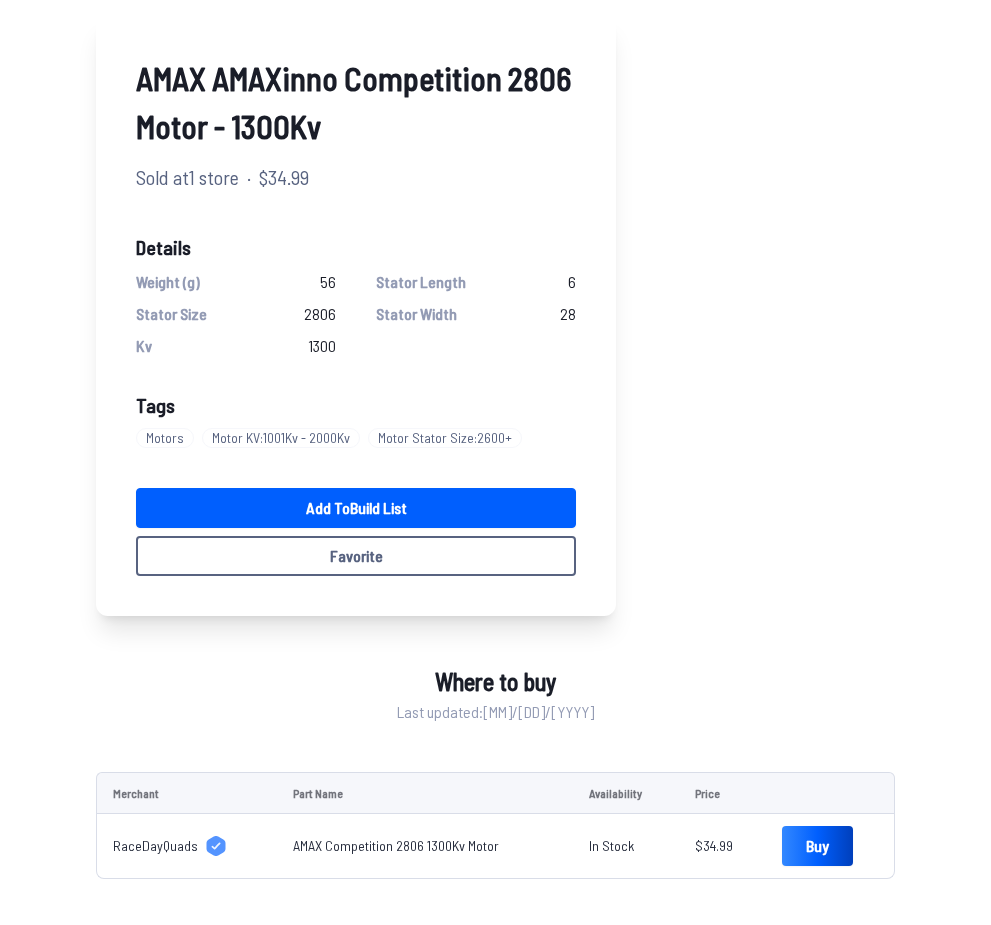 scroll, scrollTop: 652, scrollLeft: 0, axis: vertical 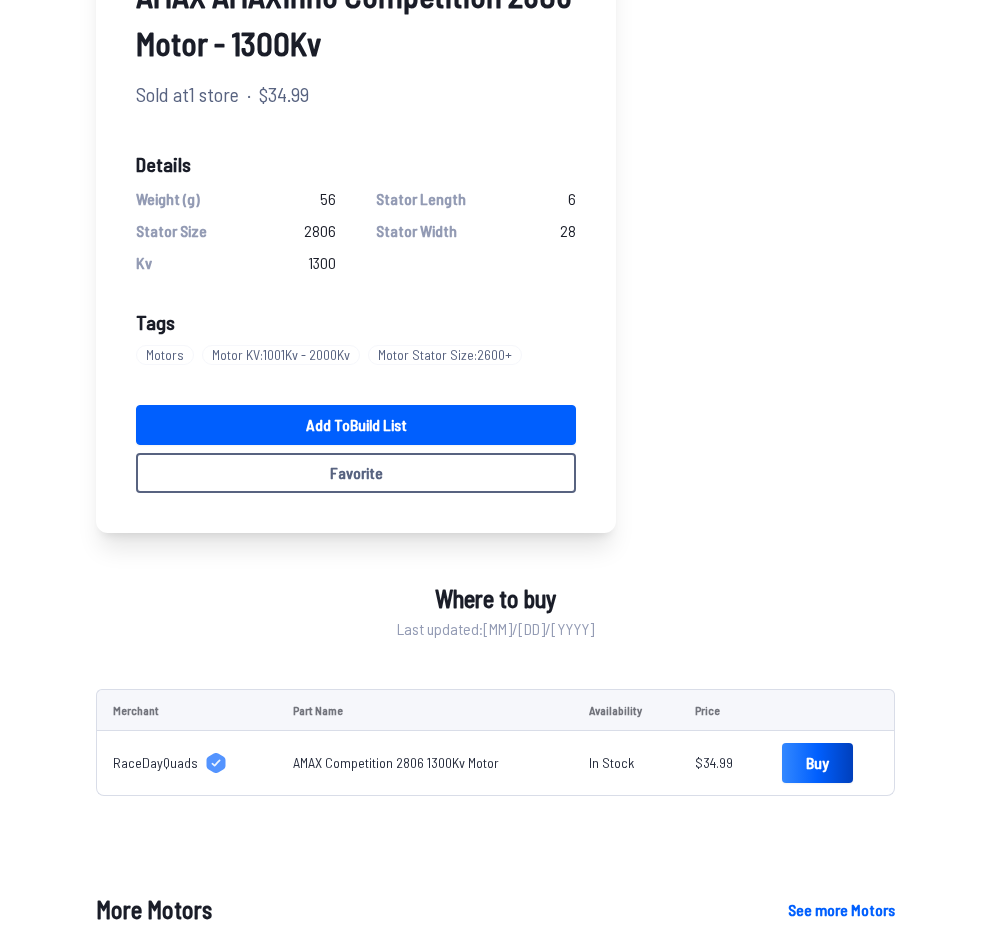 select on "*********" 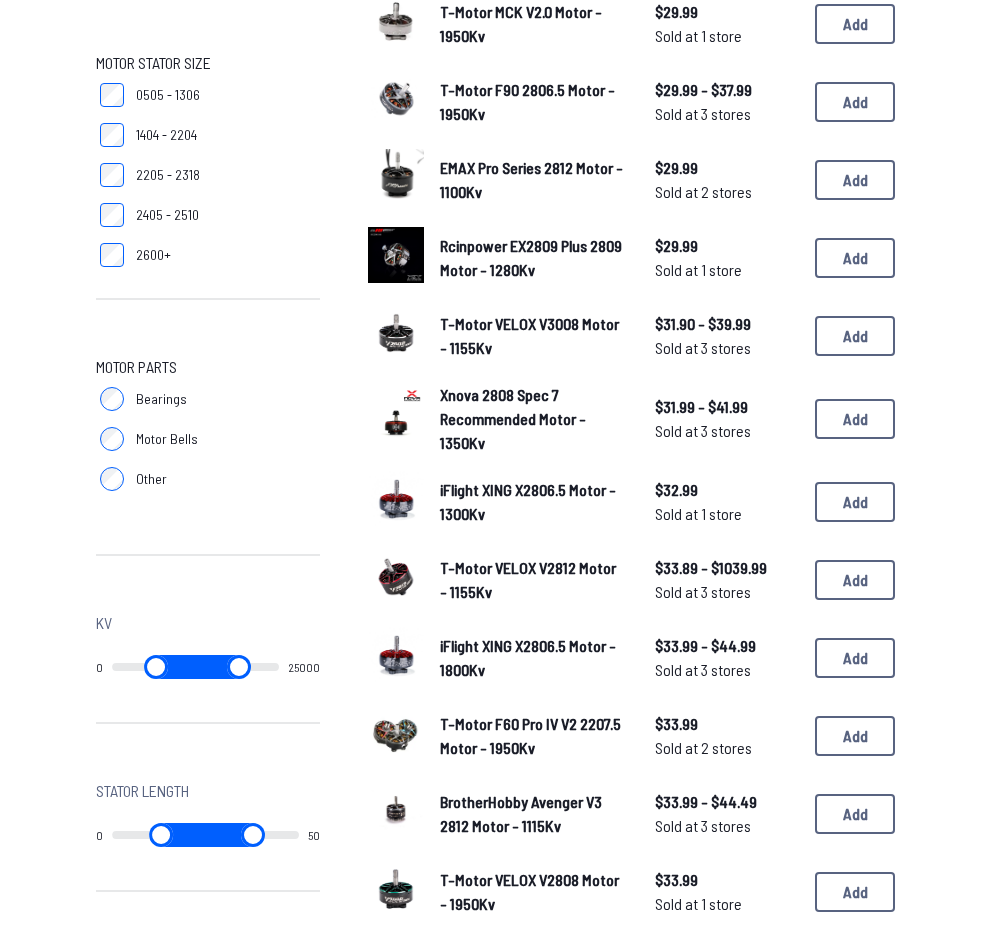 scroll, scrollTop: 1066, scrollLeft: 0, axis: vertical 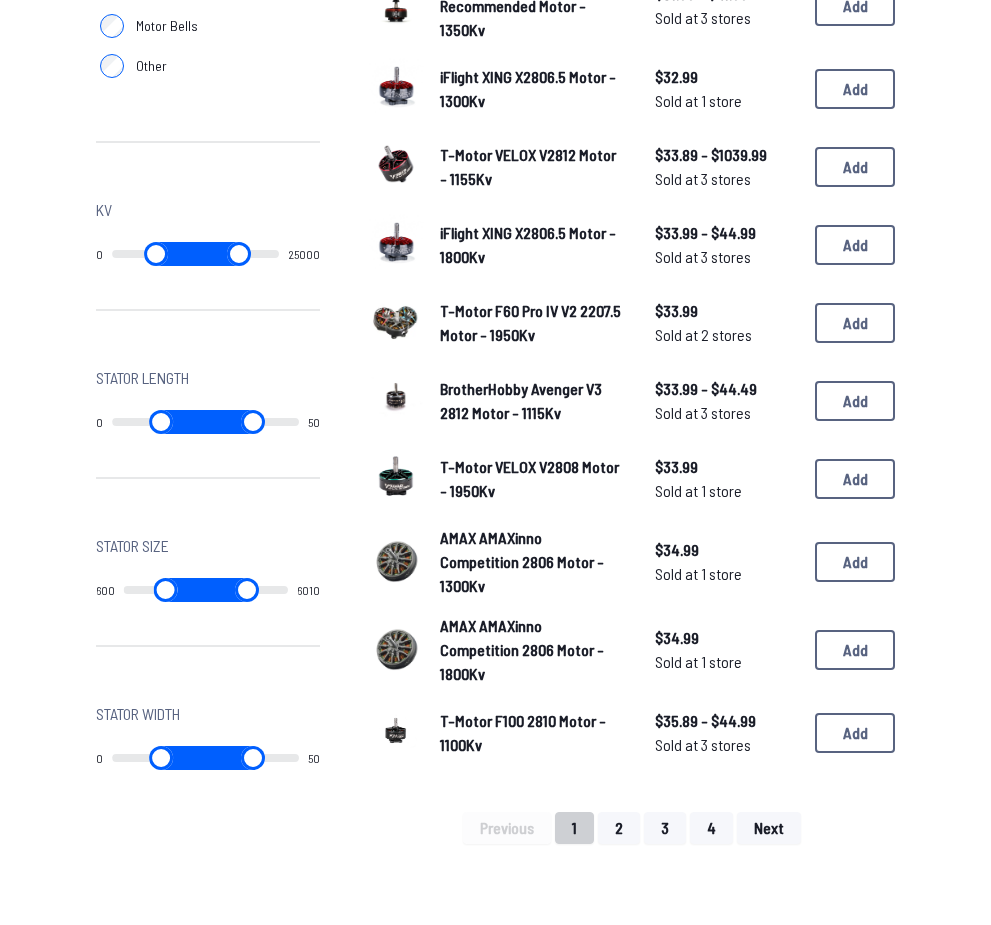 click on "AMAX AMAXinno Competition 2806 Motor - 1800Kv" at bounding box center (531, 650) 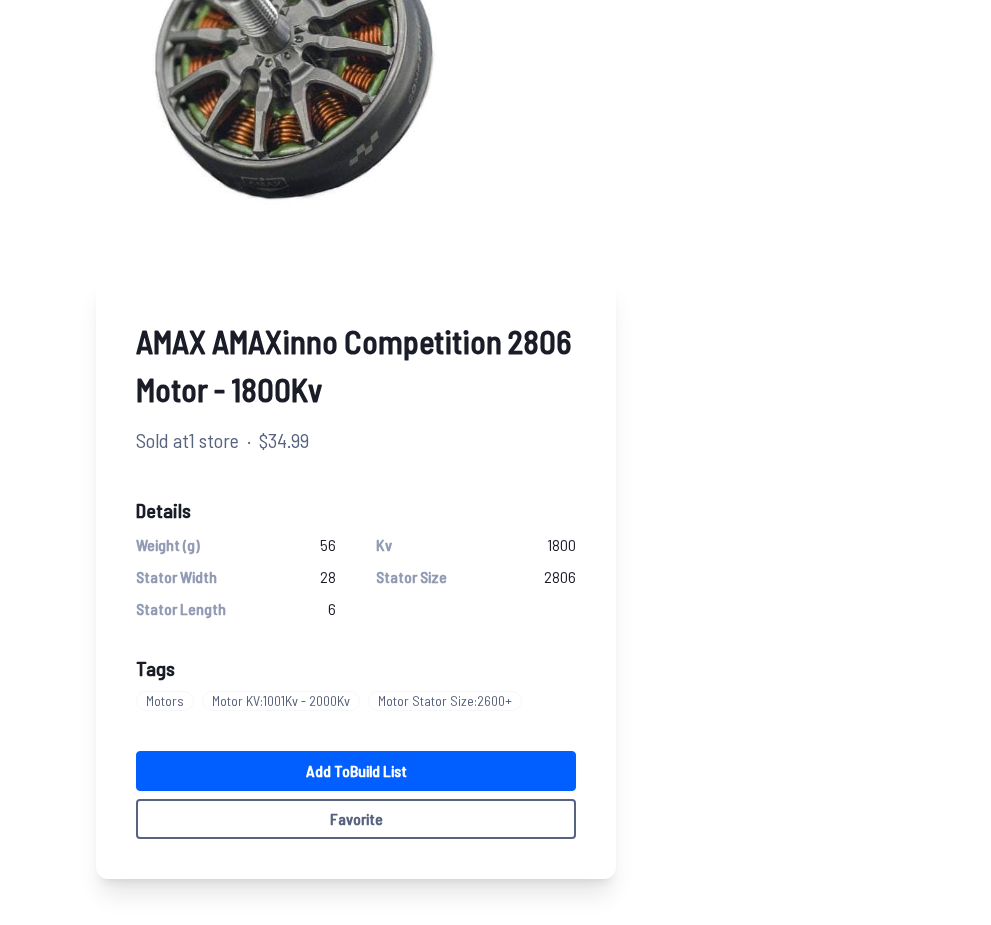 scroll, scrollTop: 307, scrollLeft: 0, axis: vertical 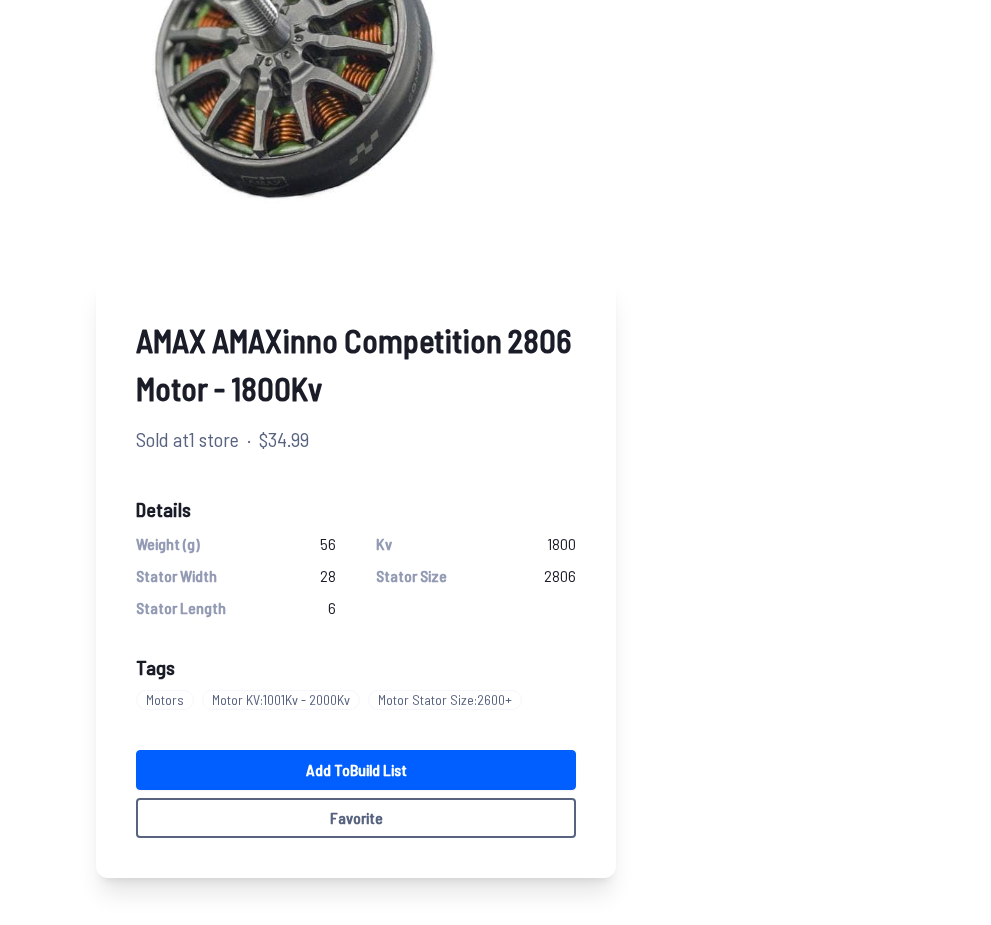 click on "AMAX AMAXinno Competition 2806 Motor - 1800Kv" at bounding box center [356, 365] 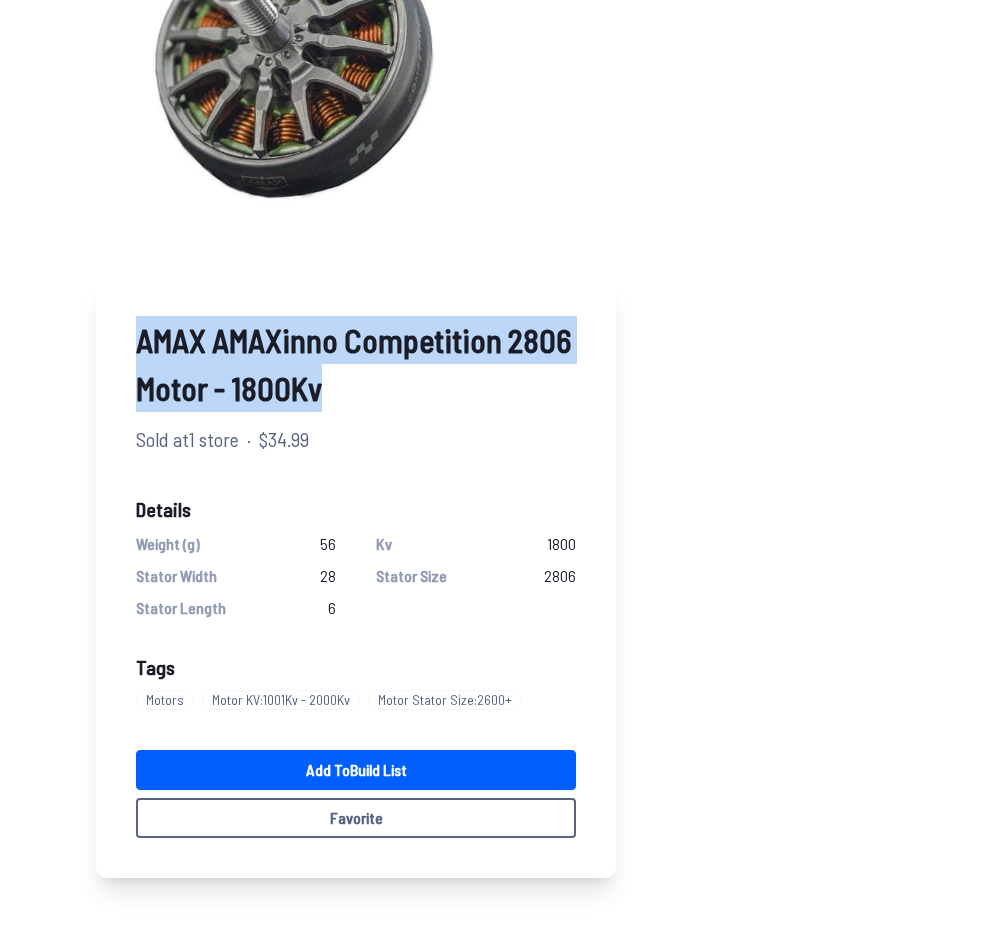 copy on "AMAX AMAXinno Competition 2806 Motor - 1800Kv" 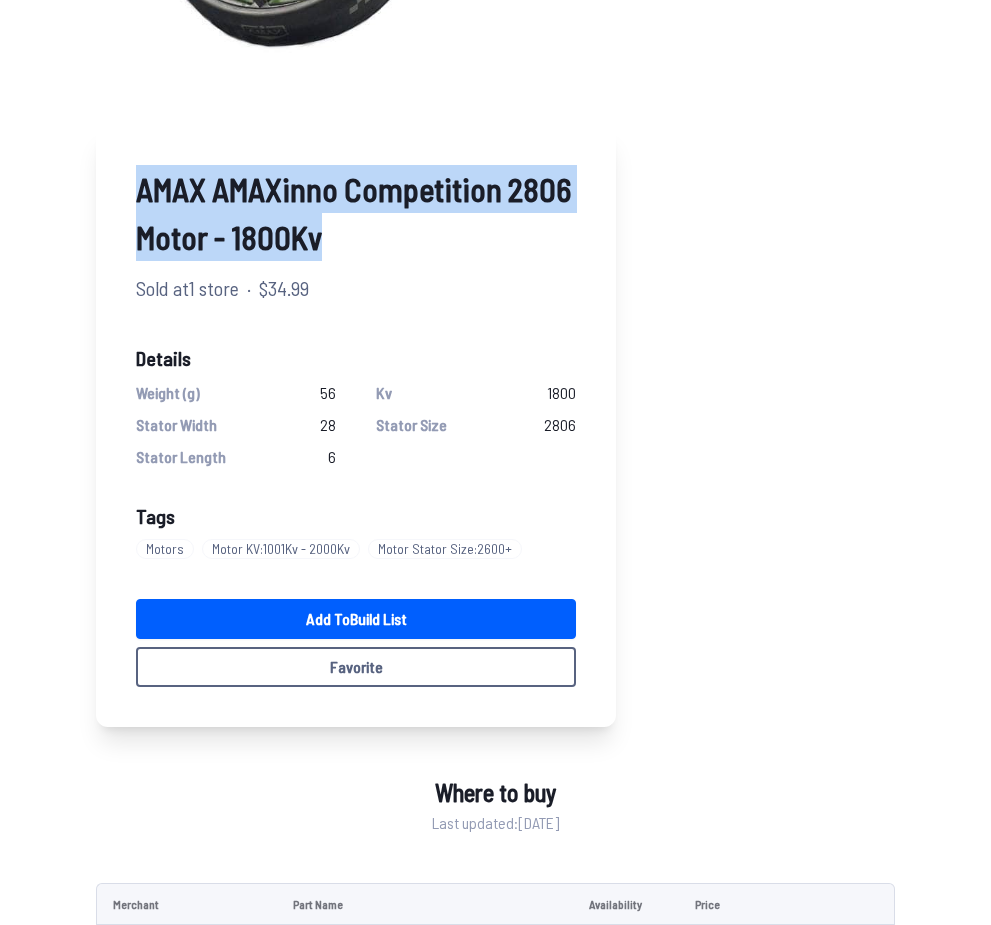 scroll, scrollTop: 557, scrollLeft: 0, axis: vertical 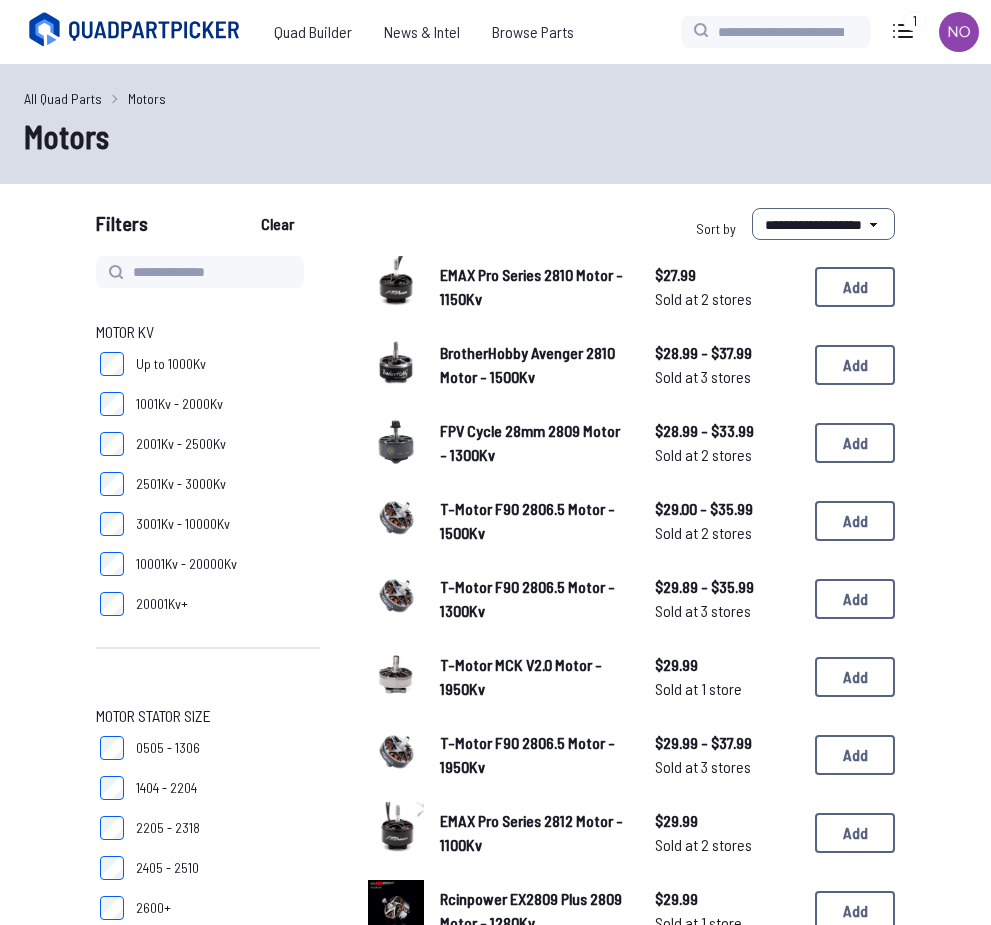 select on "*********" 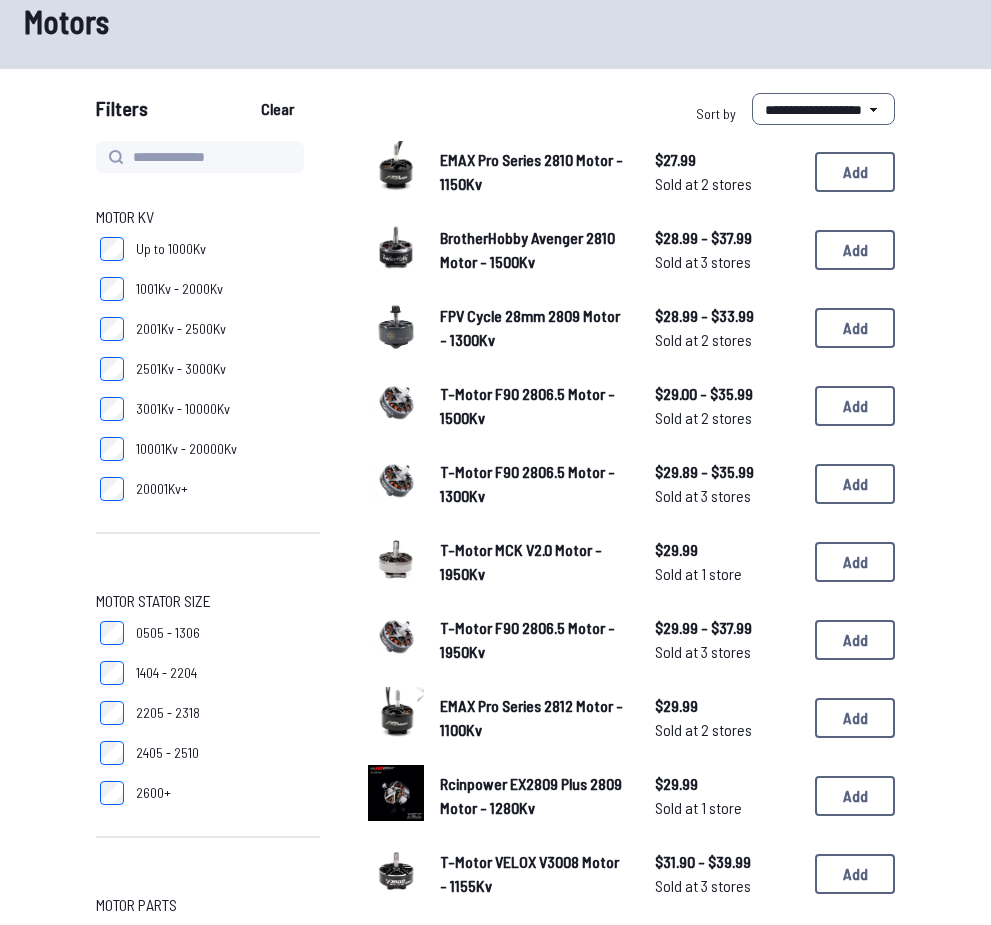 scroll, scrollTop: 114, scrollLeft: 0, axis: vertical 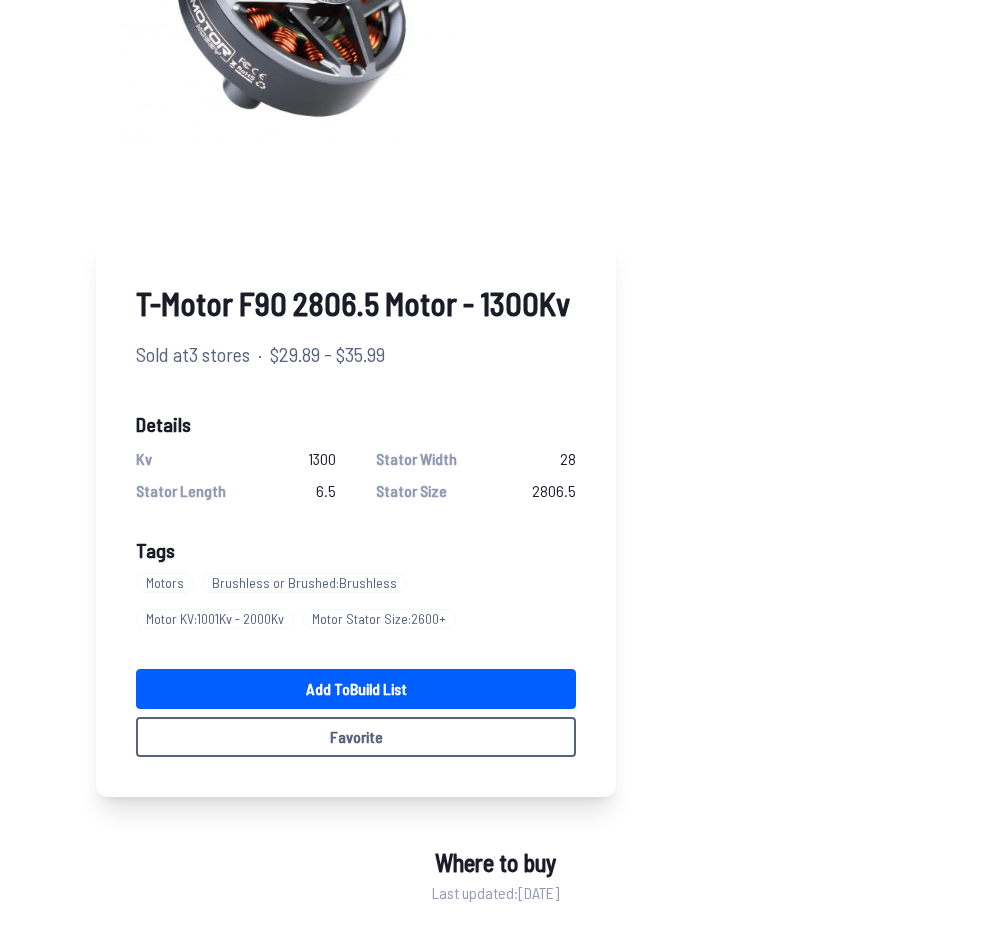 click on "T-Motor F90 2806.5 1300KV Brushless Motor - 1300Kv Sold at 3 stores · $29.89 - $35.99 Details Kv 1300 Stator Width 28 Stator Length 6.5 Stator Size 2806.5 Tags Motors Brushless or Brushed : Brushless Motor KV : 1001Kv - 2000Kv Motor Stator Size : 2600+ Add to Build List Favorite Where to buy Last updated: [DATE] Merchant Part Name Availability Price PyroDrone T-Motor F90 2806.5 1300KV Long Range Motor In Stock $35.99 Buy Ready Made RC T-Motor F90 2806.5 1300KV Brushless Motor Out Of Stock $29.89 Buy Rotor Riot F90 2806.5 1300KV Motor In Stock $29.90 Buy" at bounding box center (495, 502) 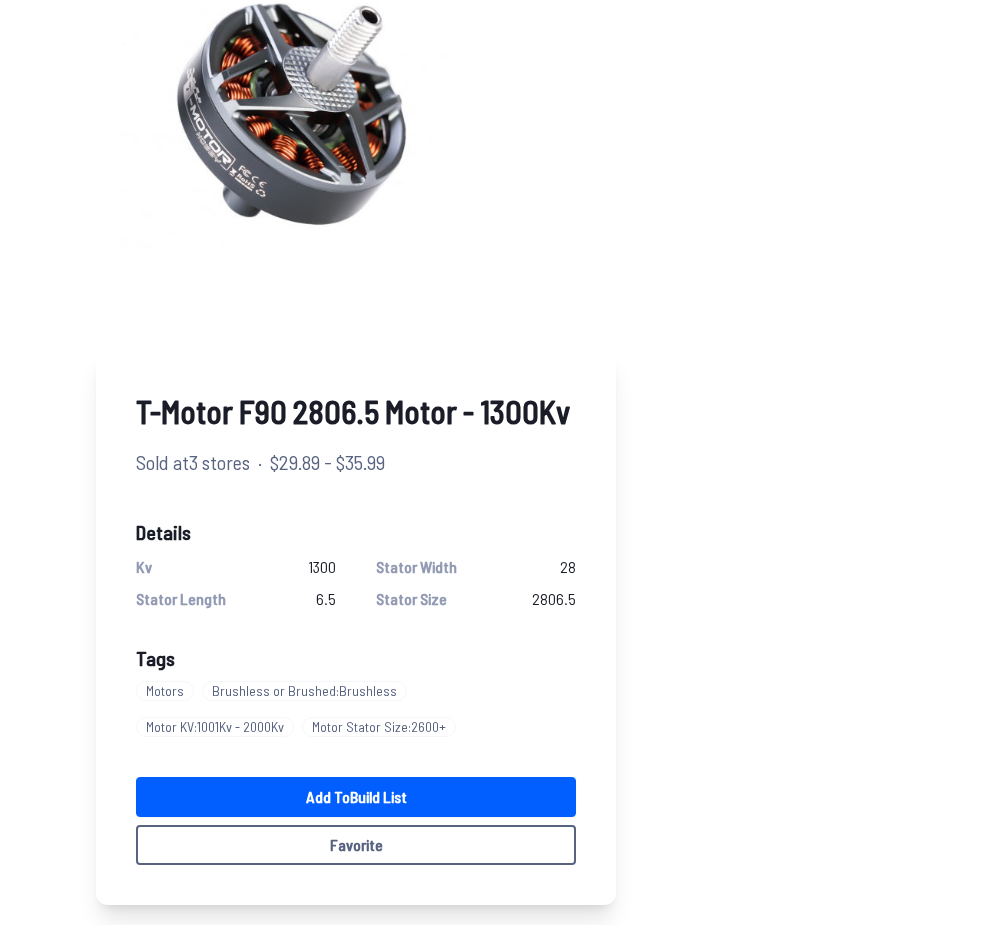 scroll, scrollTop: 237, scrollLeft: 0, axis: vertical 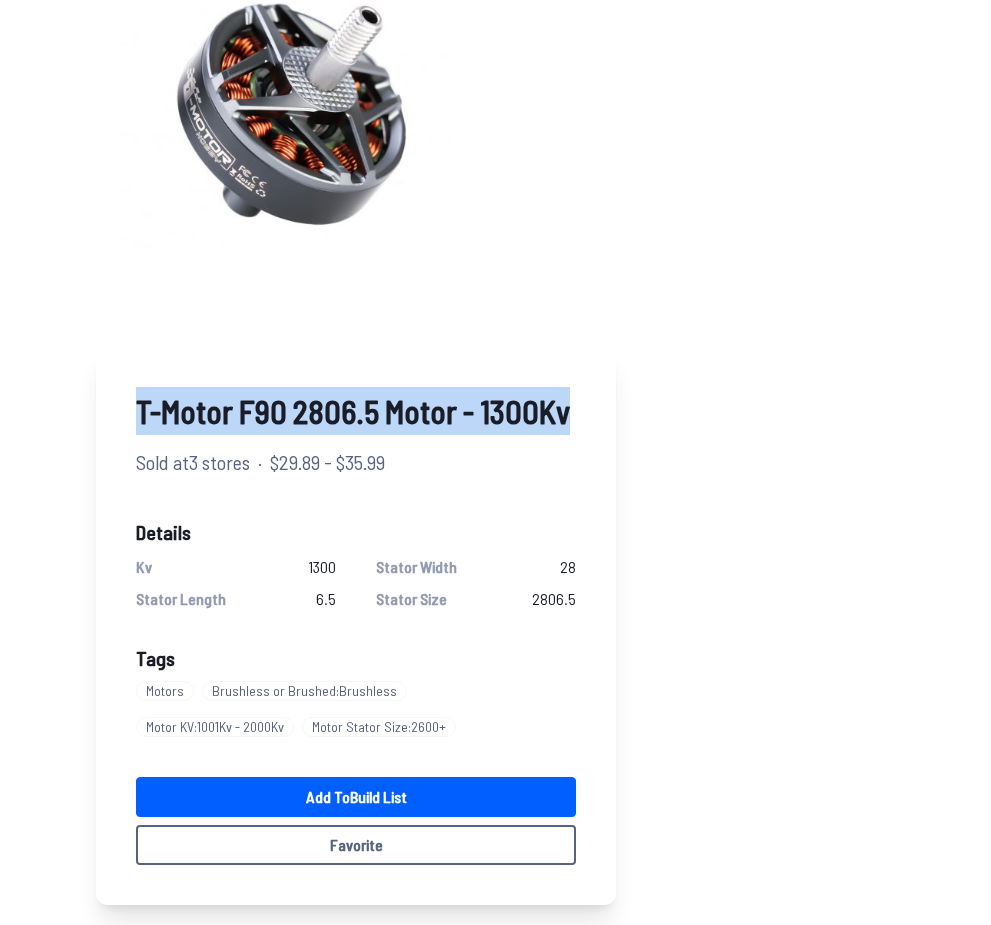 copy on "T-Motor F90 2806.5 Motor - 1300Kv" 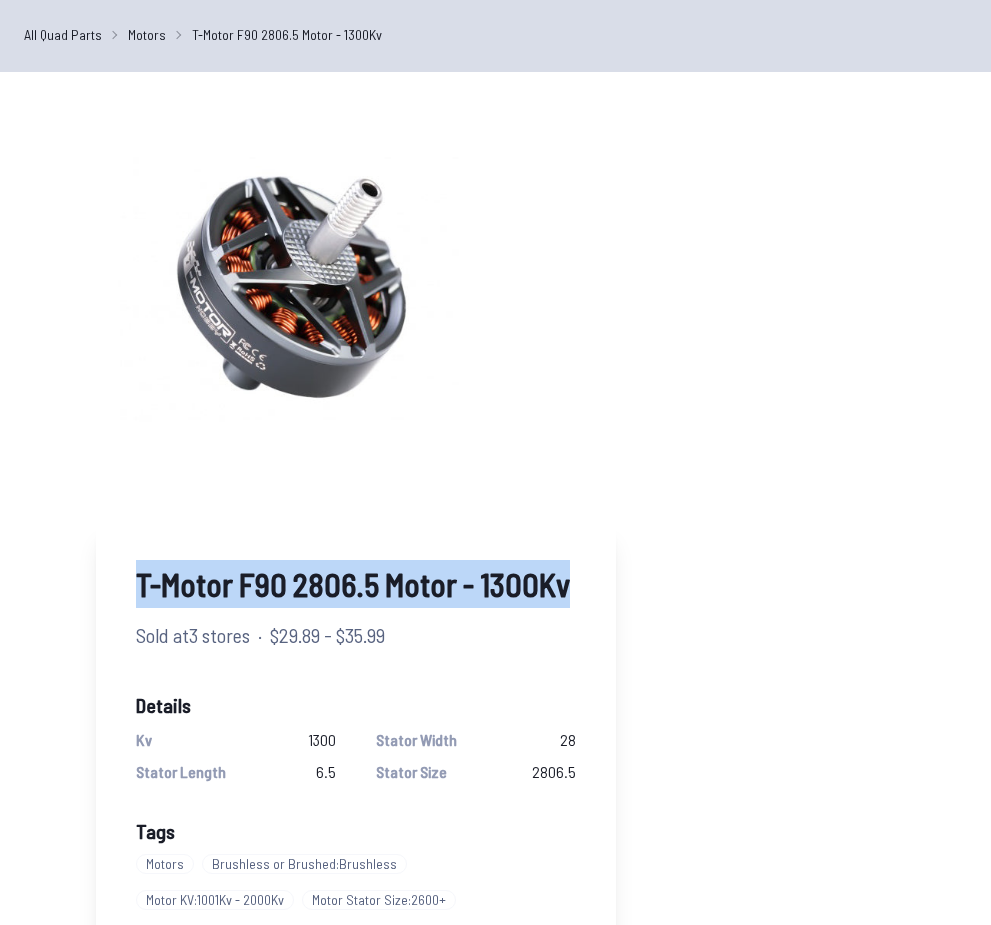 scroll, scrollTop: 0, scrollLeft: 0, axis: both 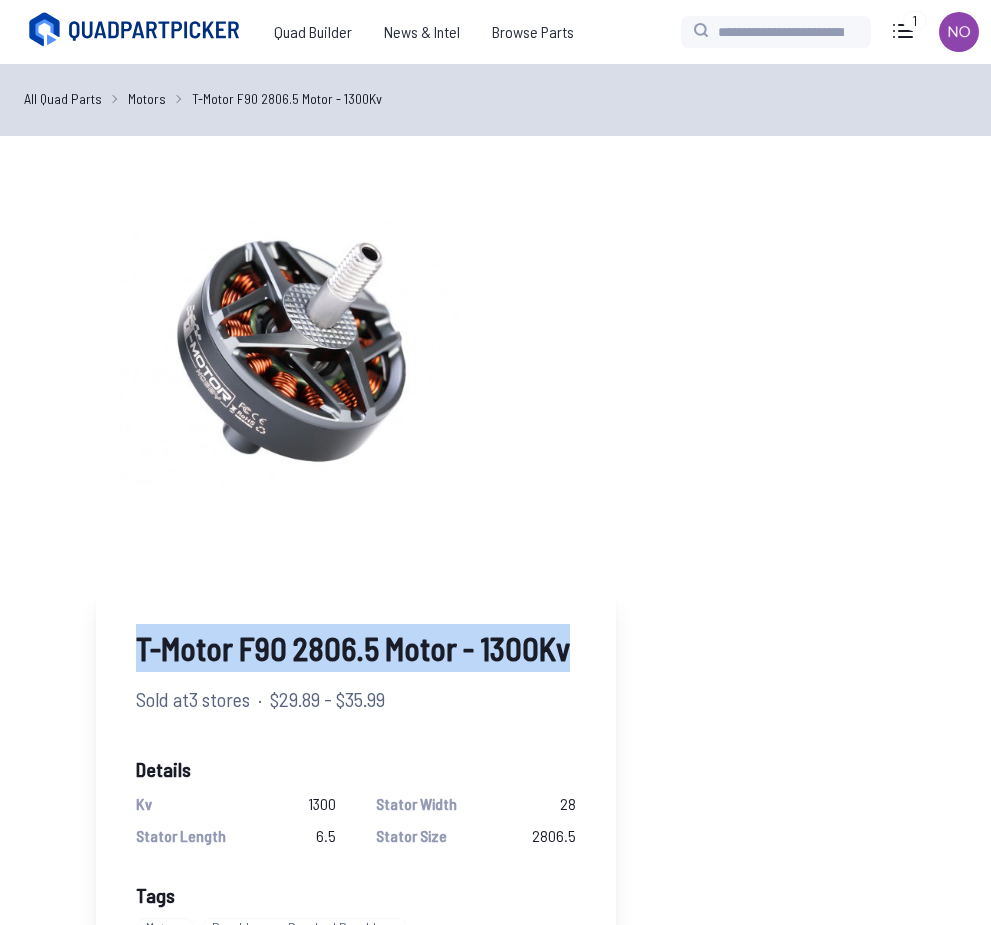 copy on "T-Motor F90 2806.5 Motor - 1300Kv" 